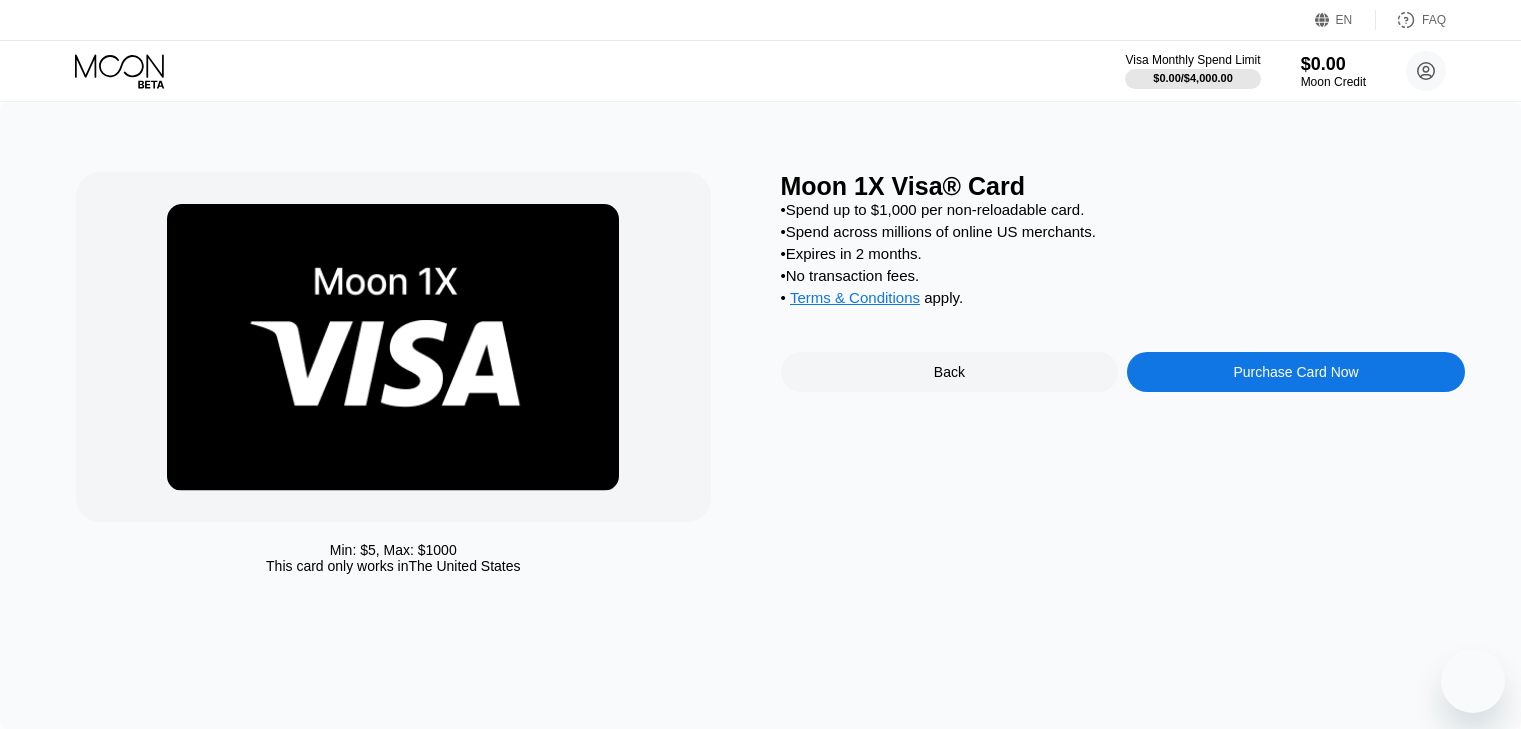 scroll, scrollTop: 0, scrollLeft: 0, axis: both 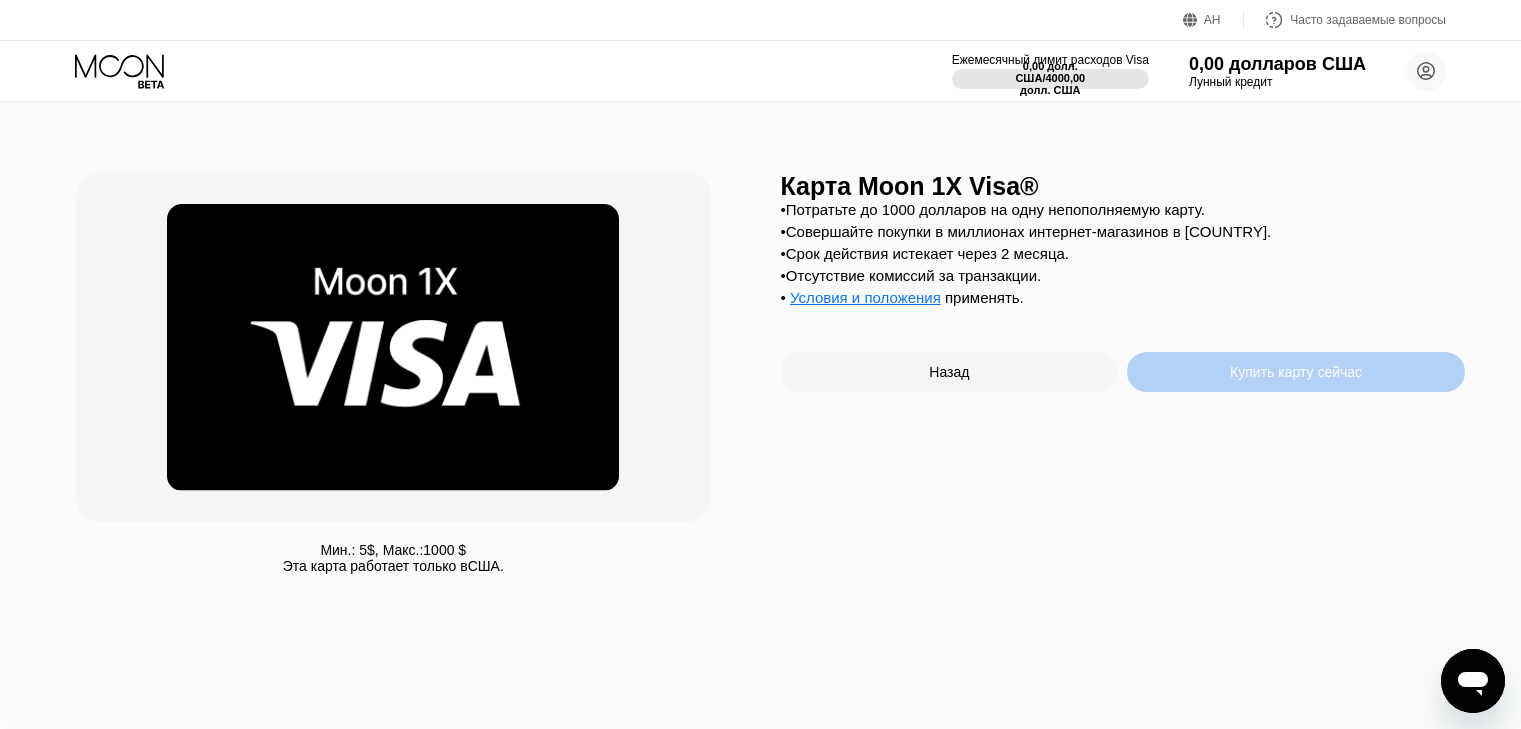 click on "Купить карту сейчас" at bounding box center (1296, 372) 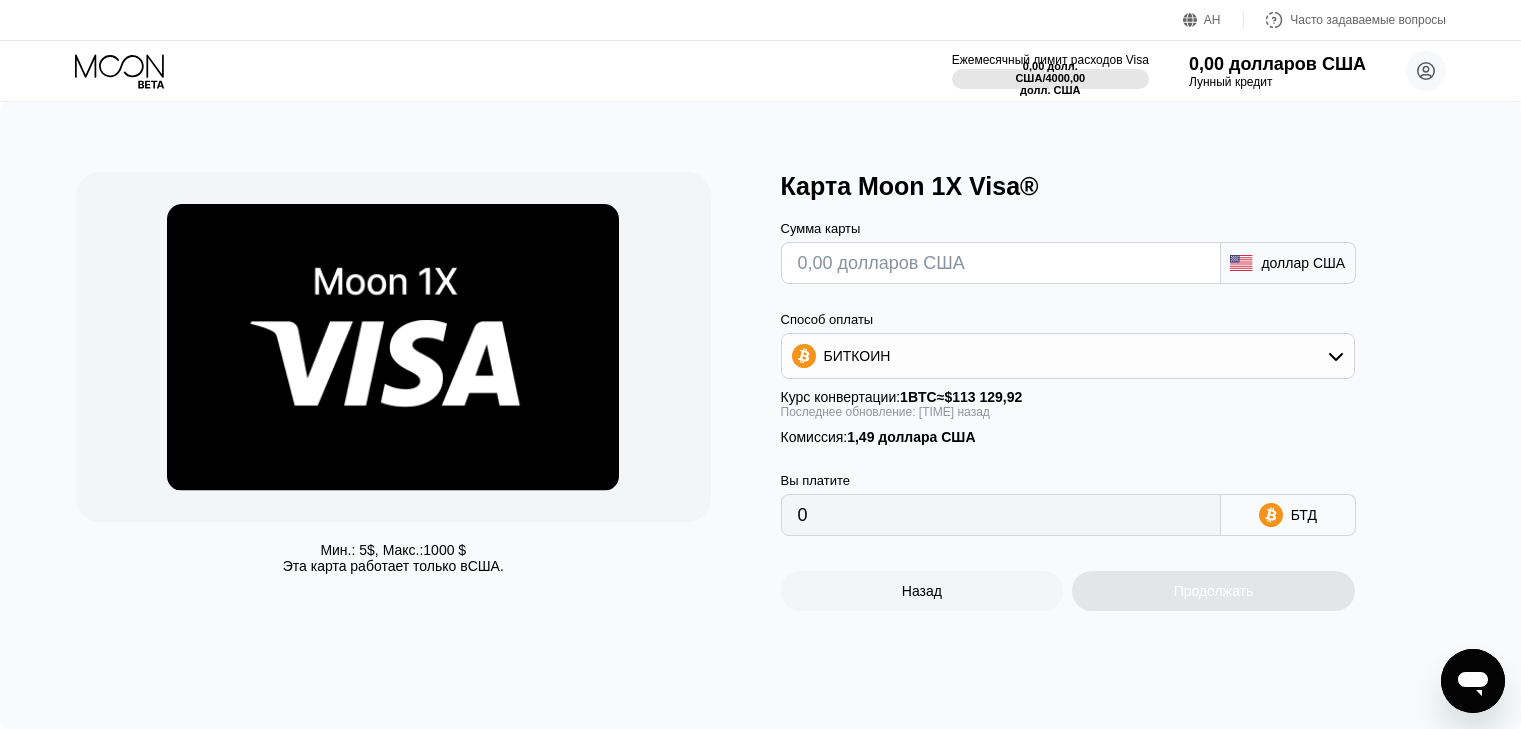 click at bounding box center (1001, 263) 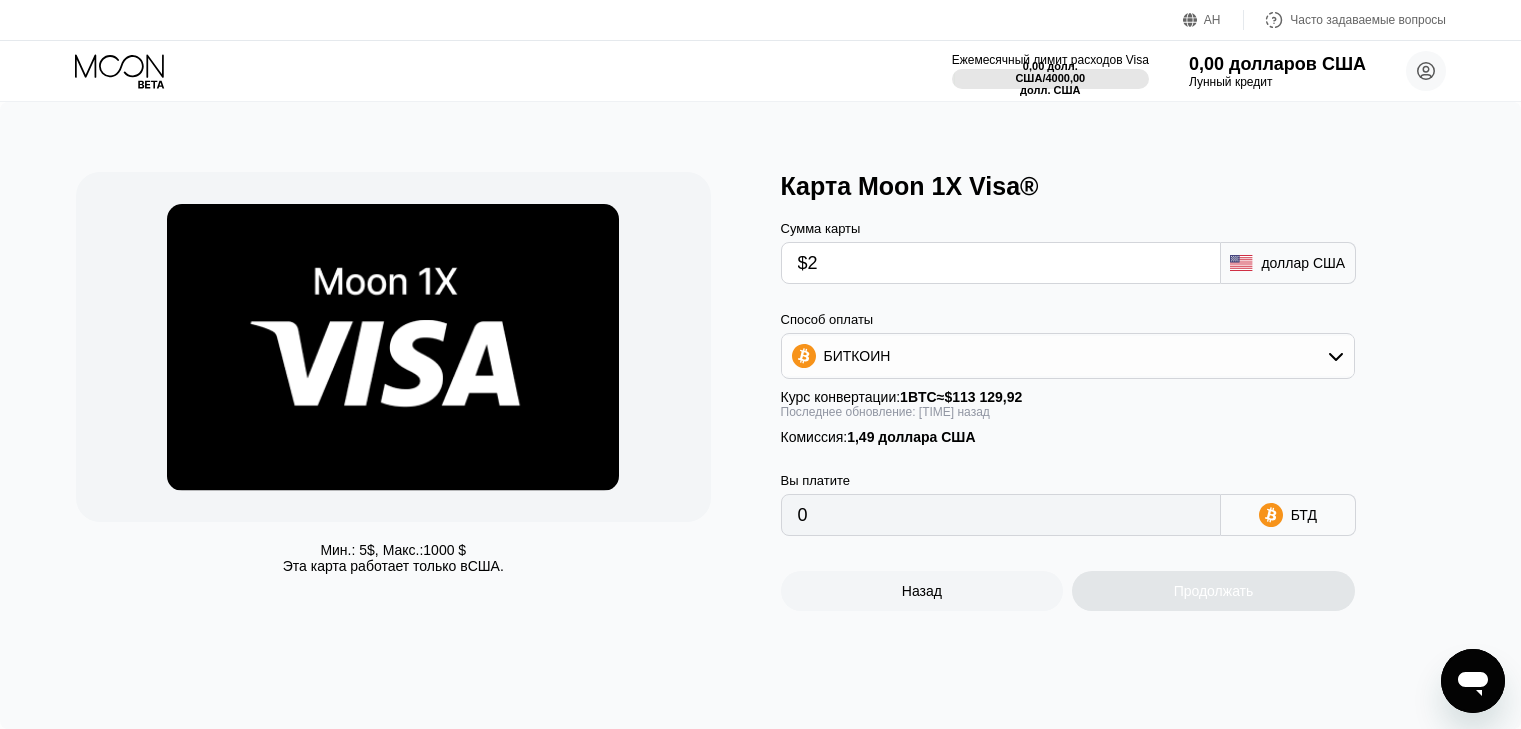 type on "$20" 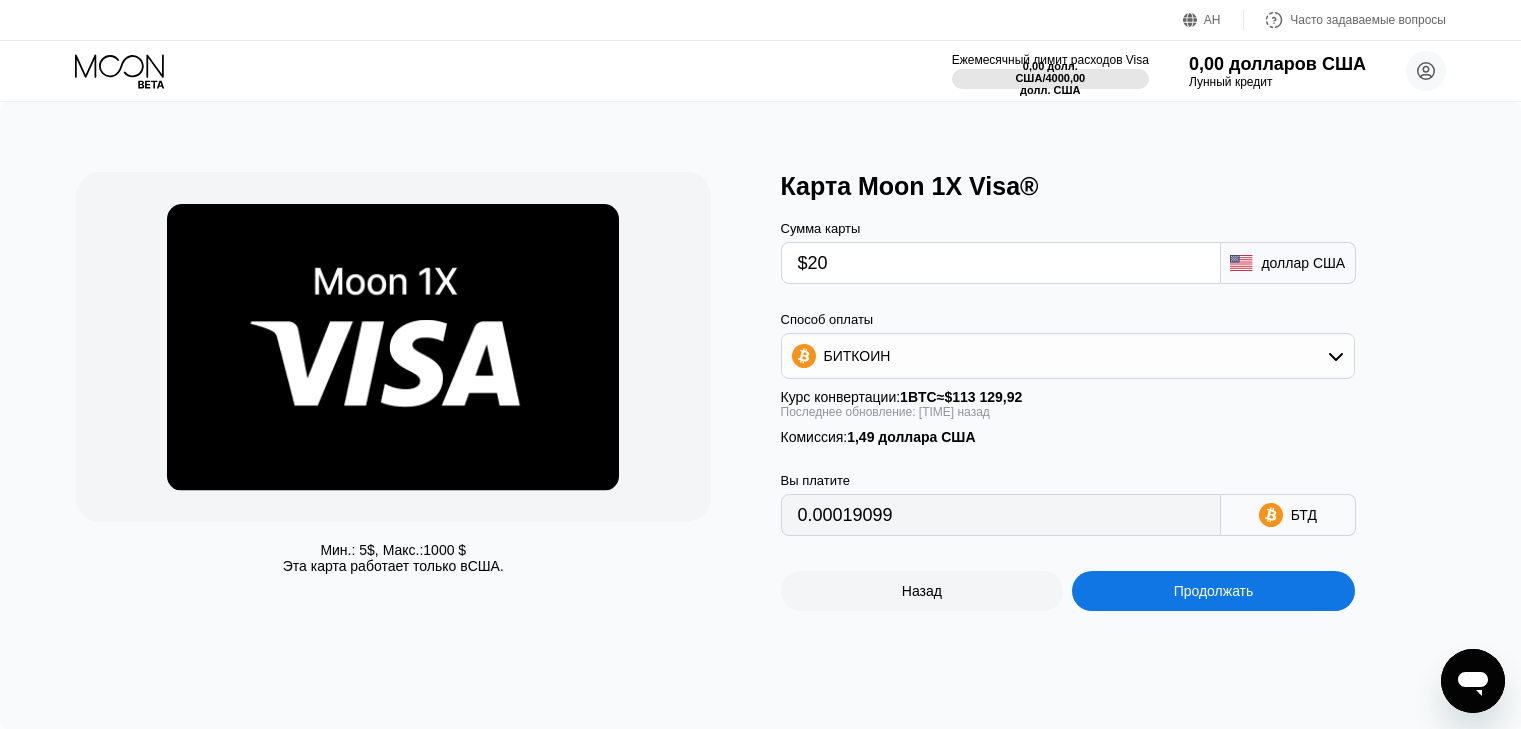type on "0.00019099" 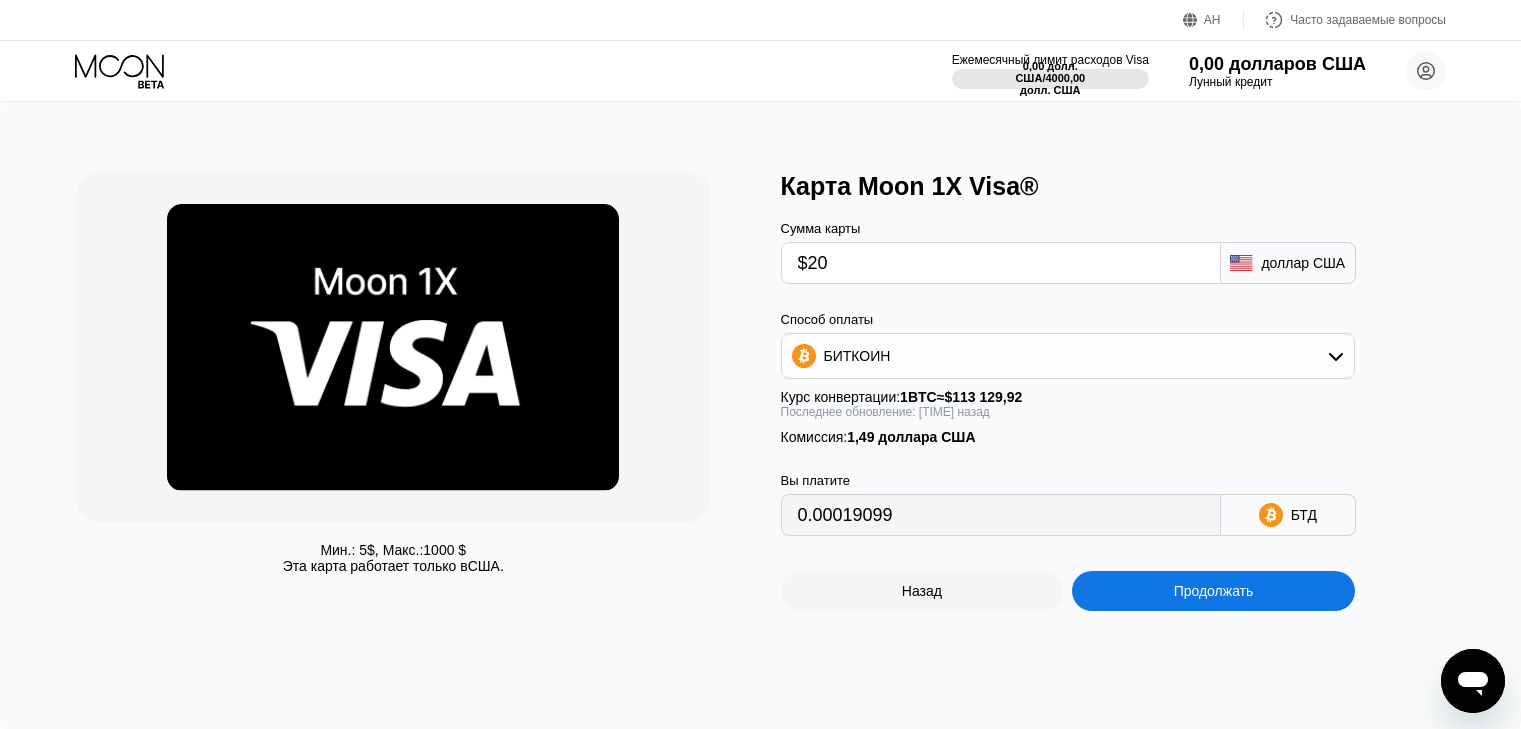 type on "$20" 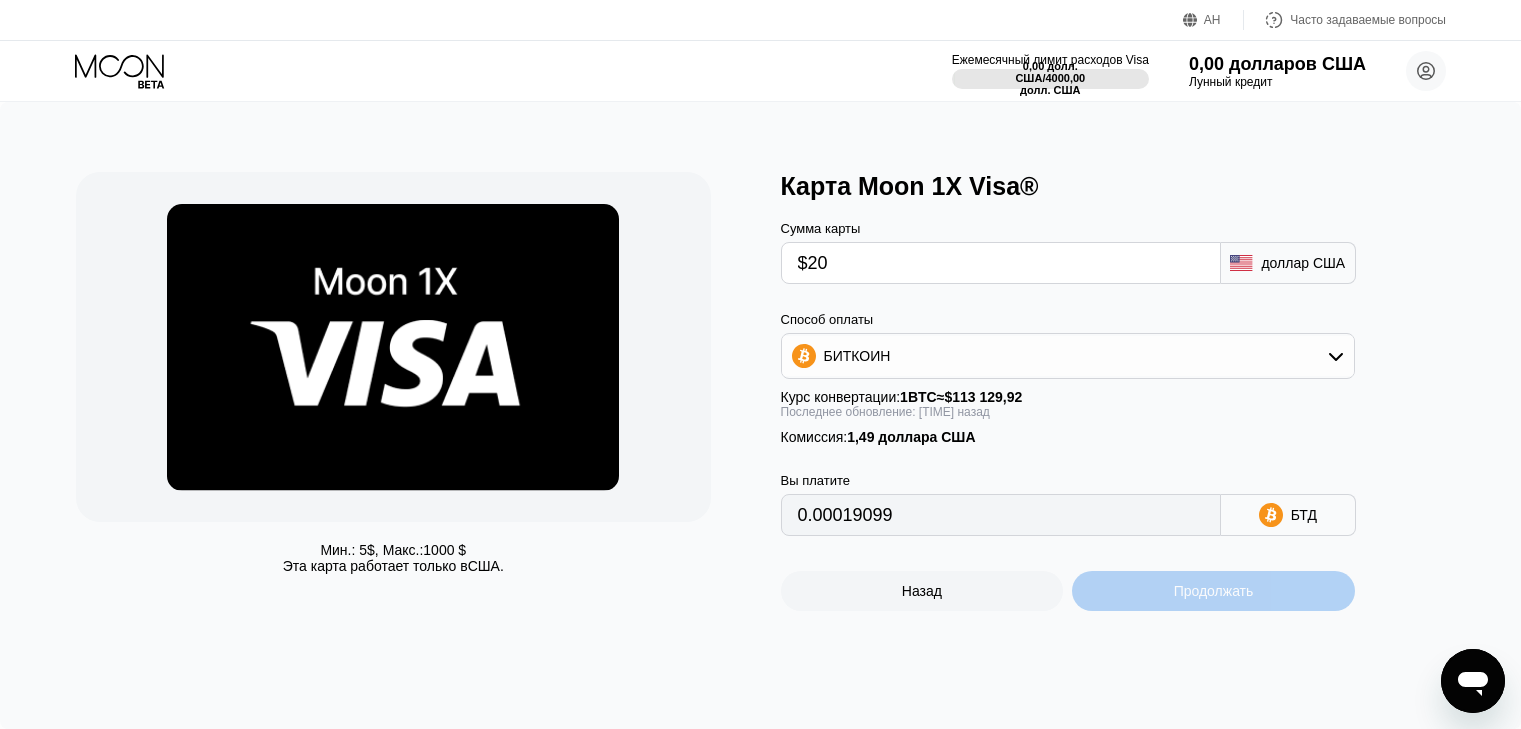click on "Продолжать" at bounding box center [1214, 591] 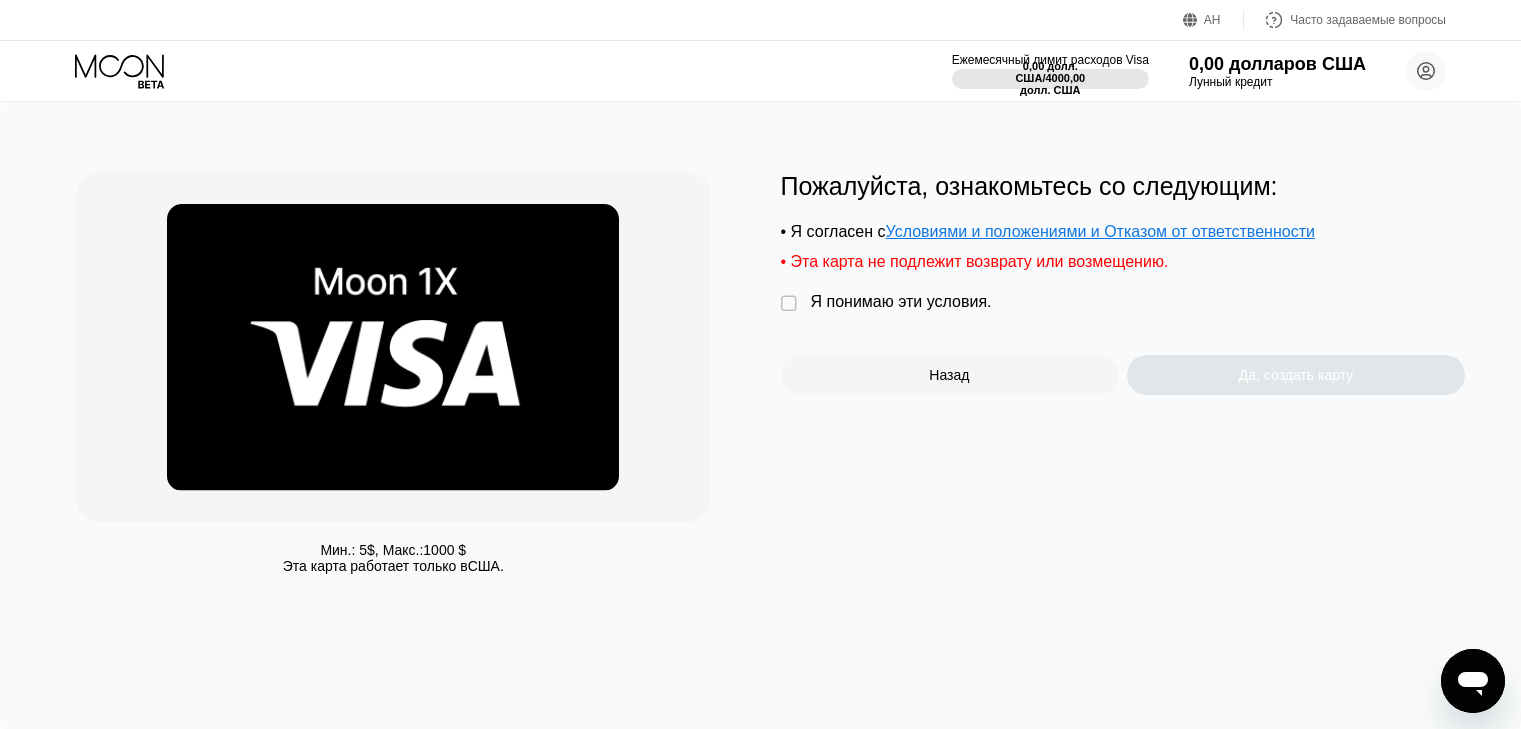 click on "" at bounding box center [789, 304] 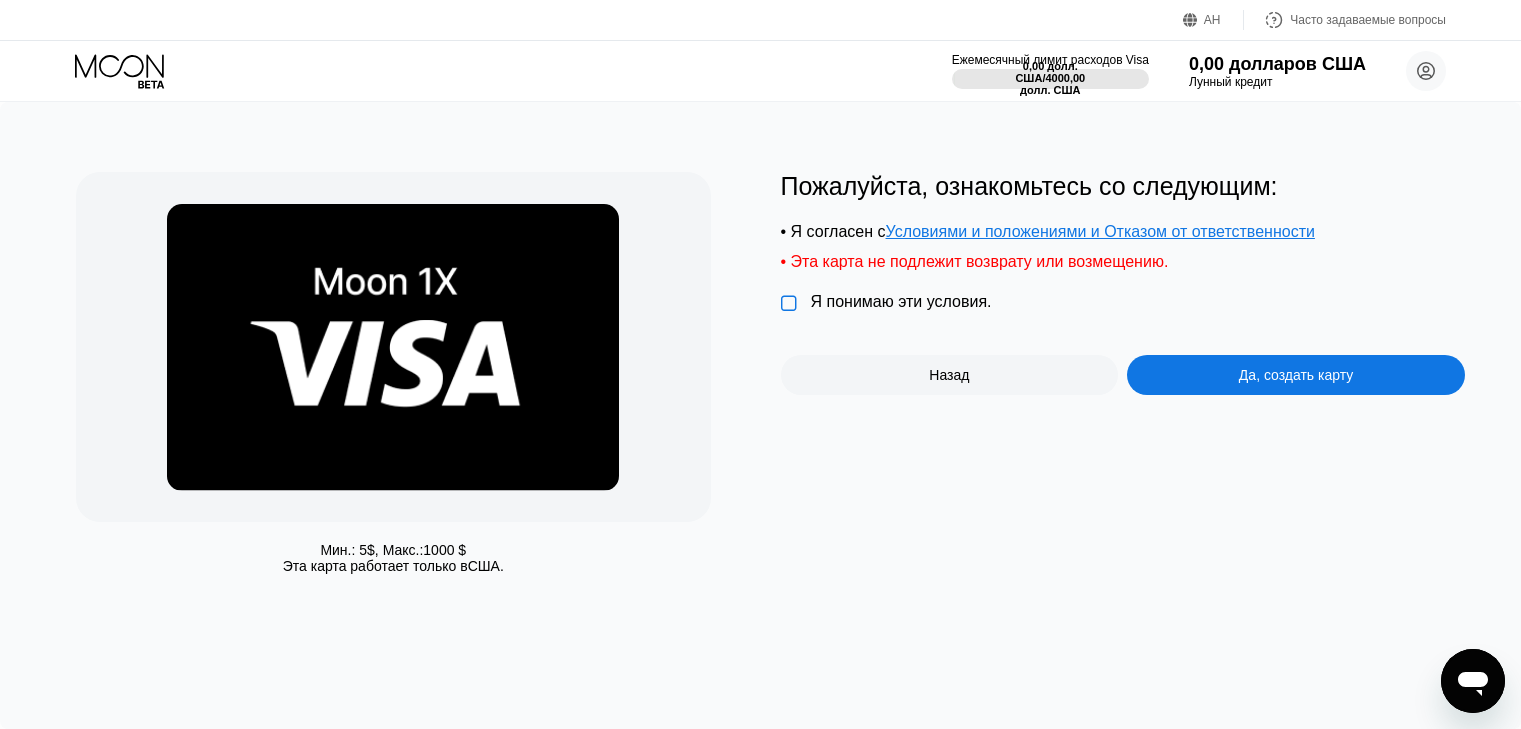 click on "" at bounding box center [789, 304] 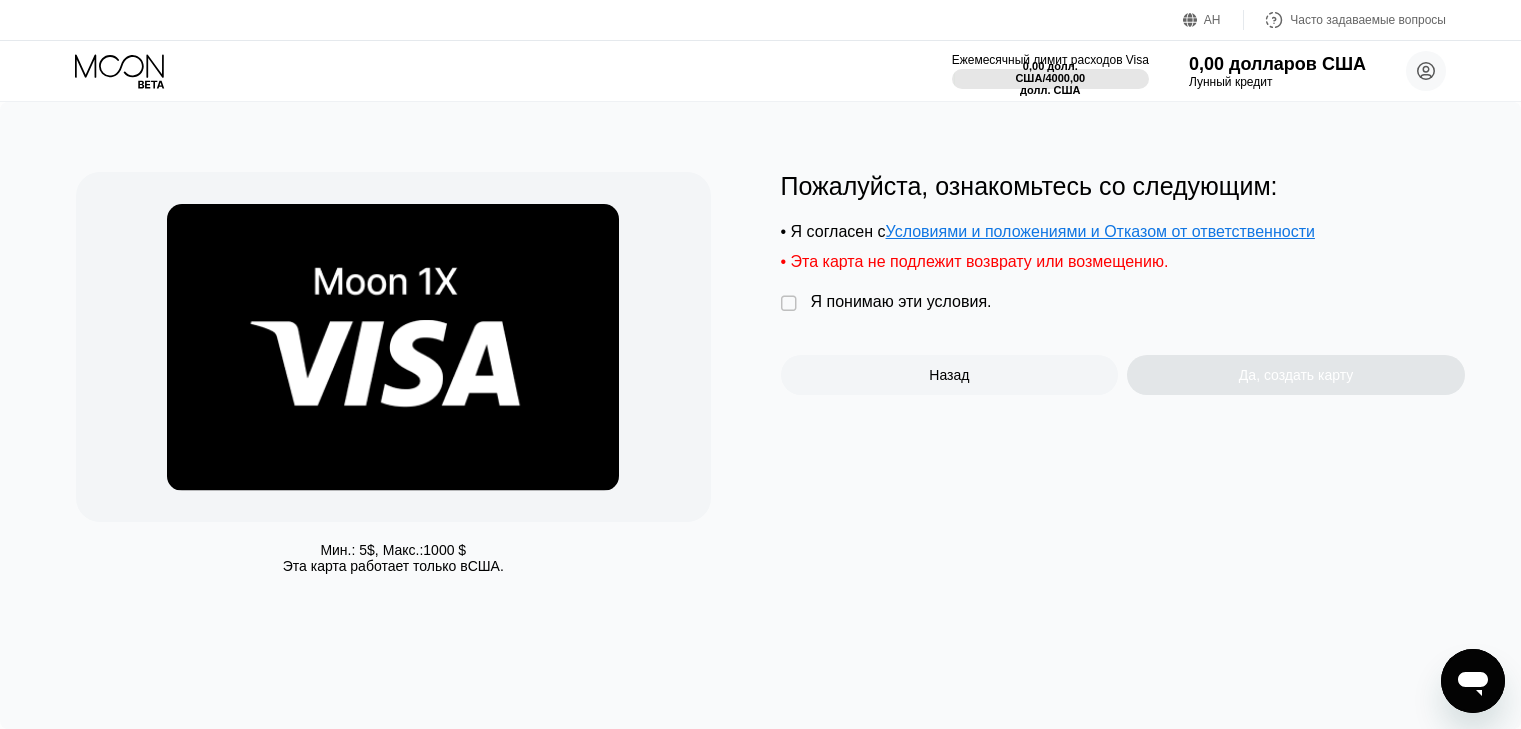 click on "" at bounding box center (789, 304) 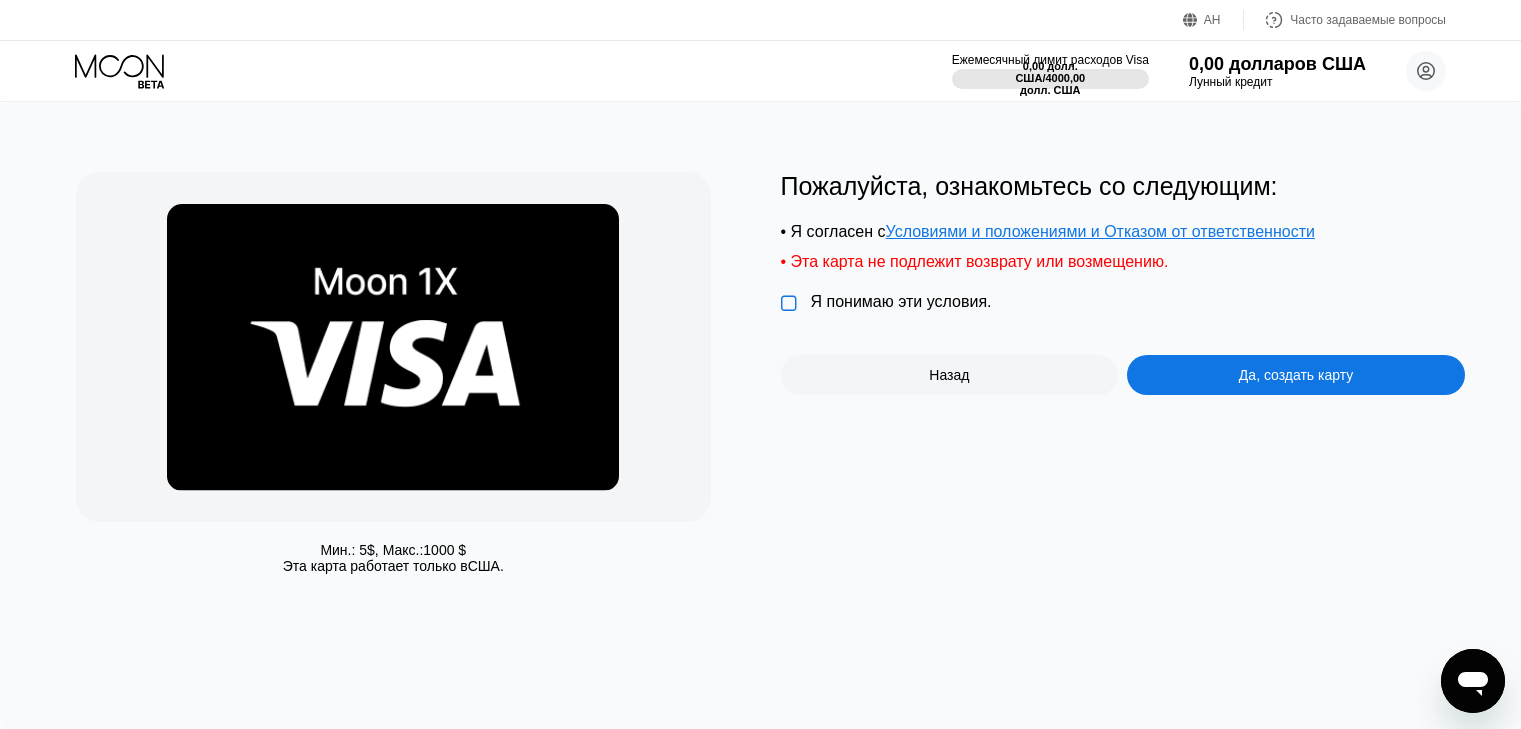 click on "Да, создать карту" at bounding box center (1296, 375) 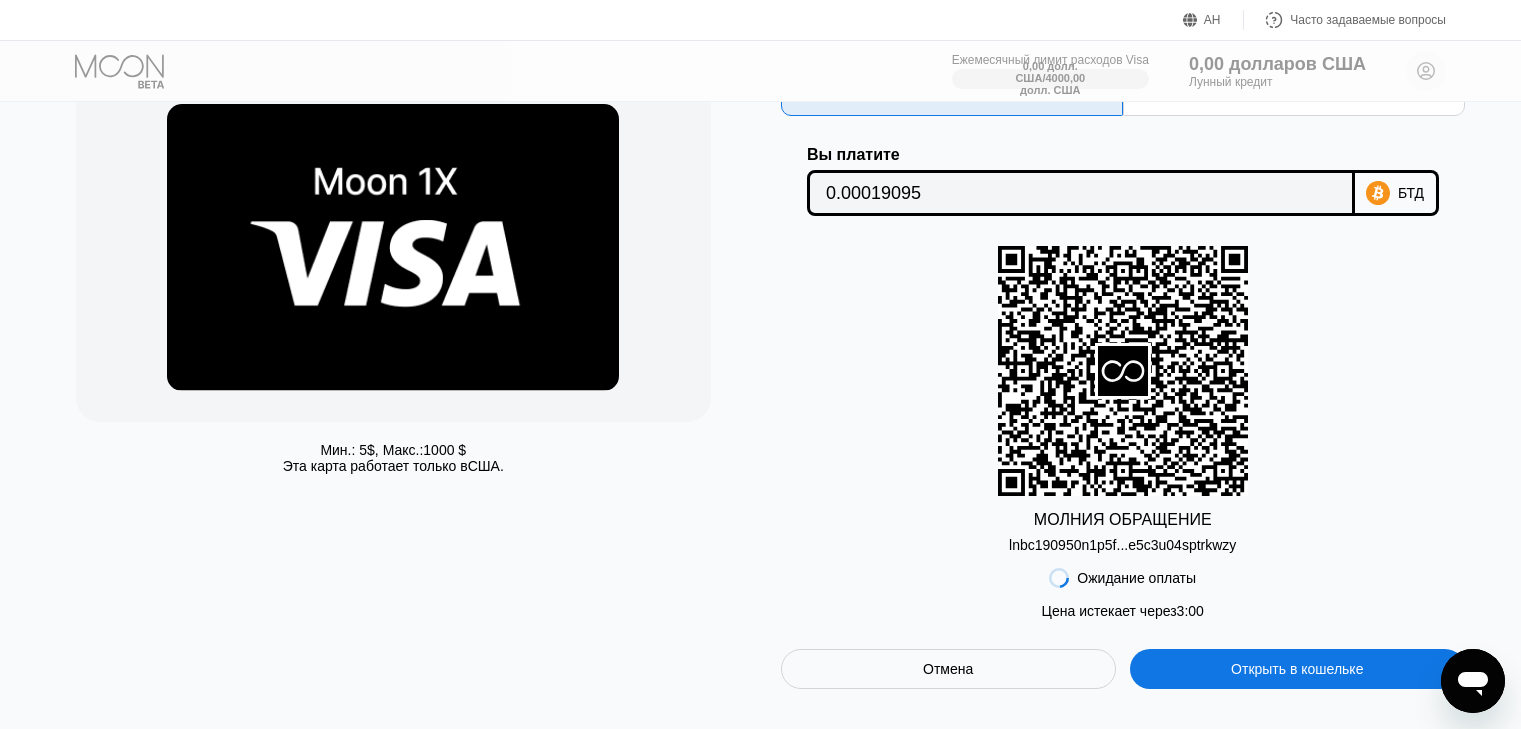 scroll, scrollTop: 0, scrollLeft: 0, axis: both 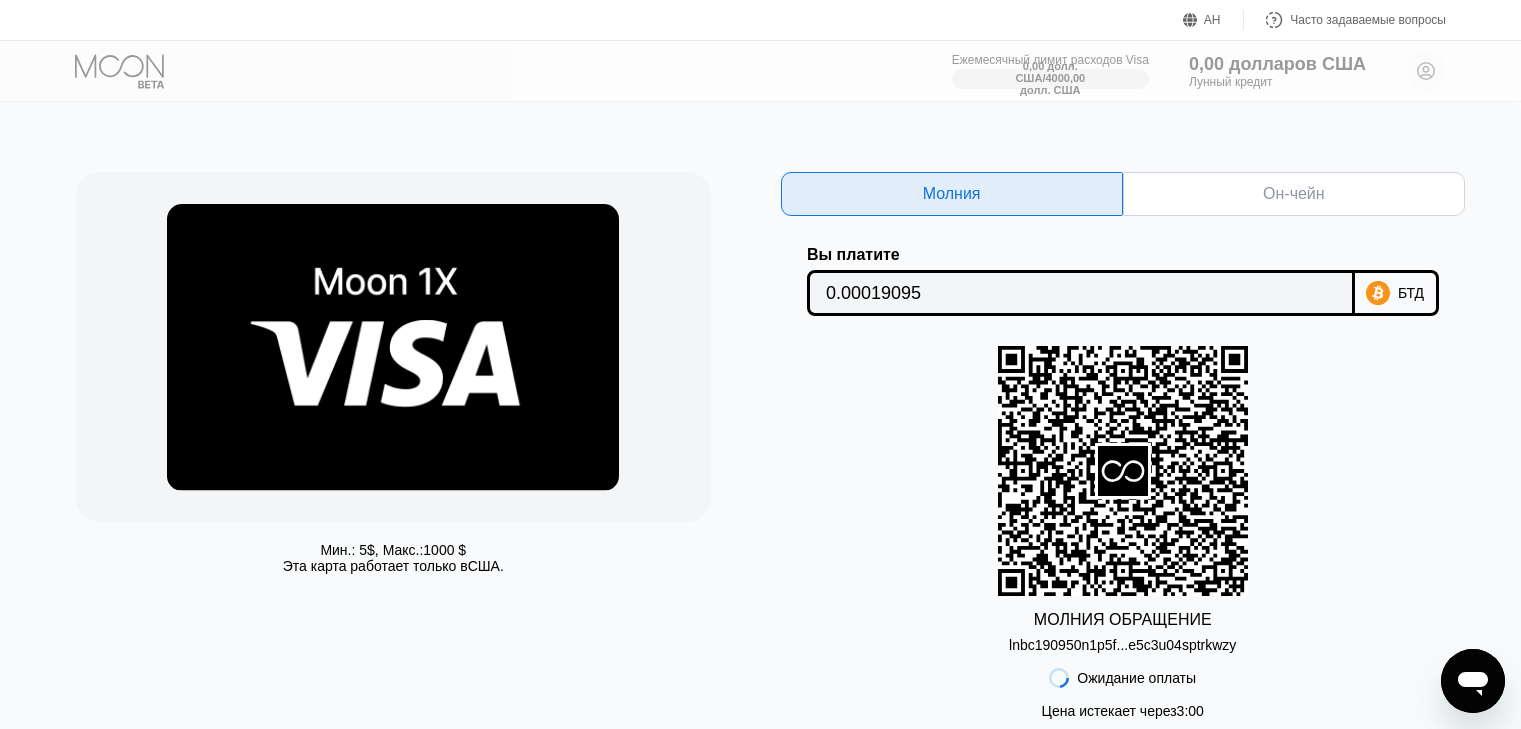 click on "0.00019095" at bounding box center [1081, 293] 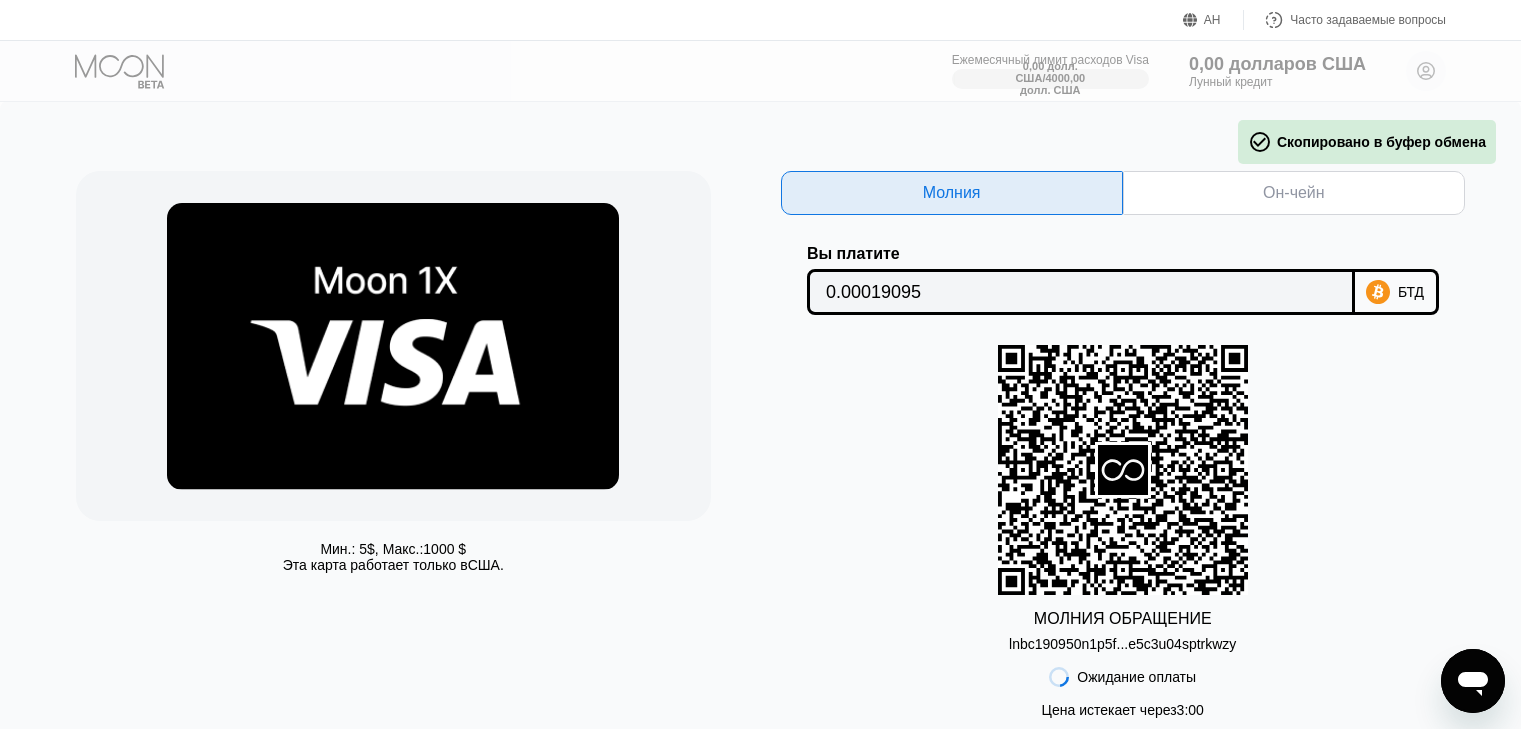 scroll, scrollTop: 0, scrollLeft: 0, axis: both 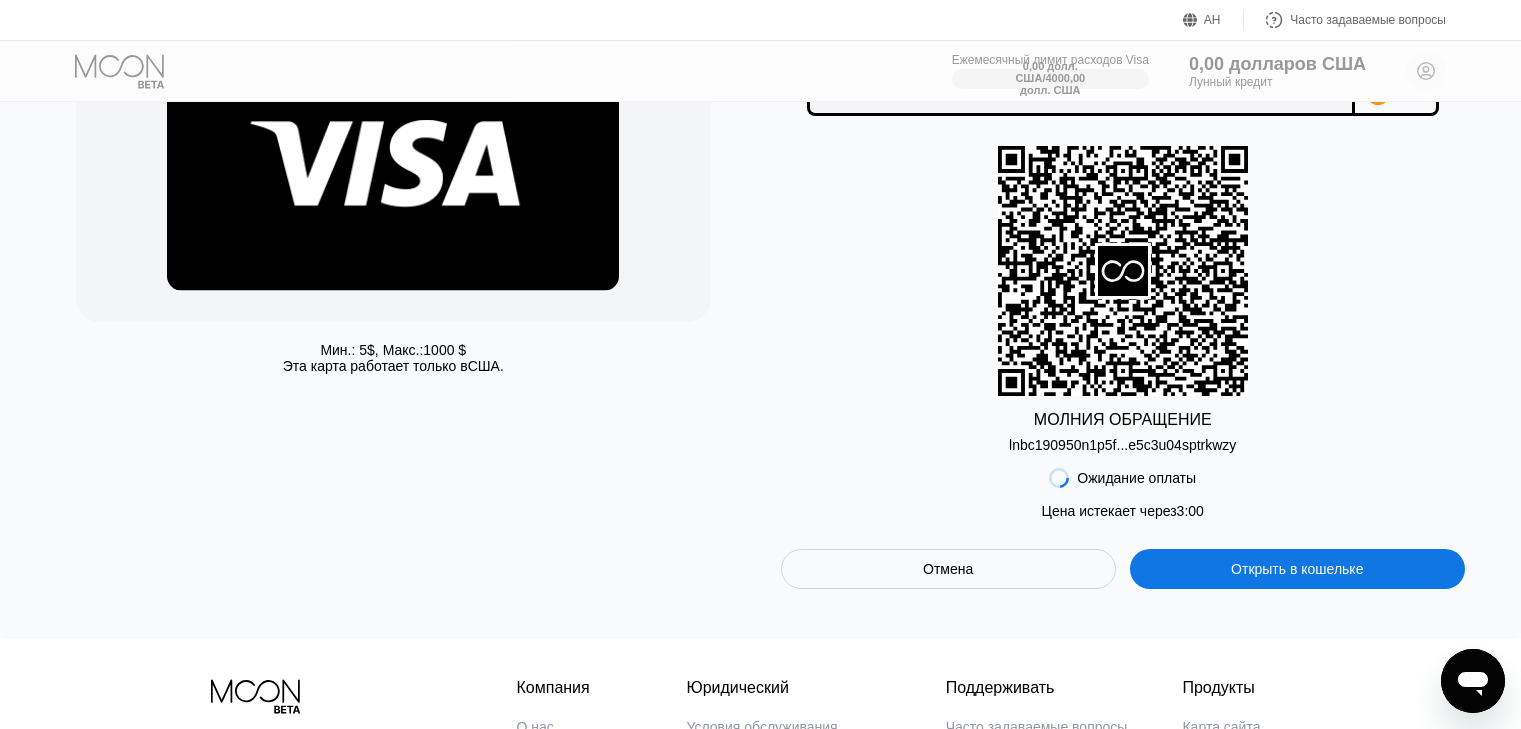 click on "lnbc190950n1p5f...e5c3u04sptrkwzy" at bounding box center [1122, 445] 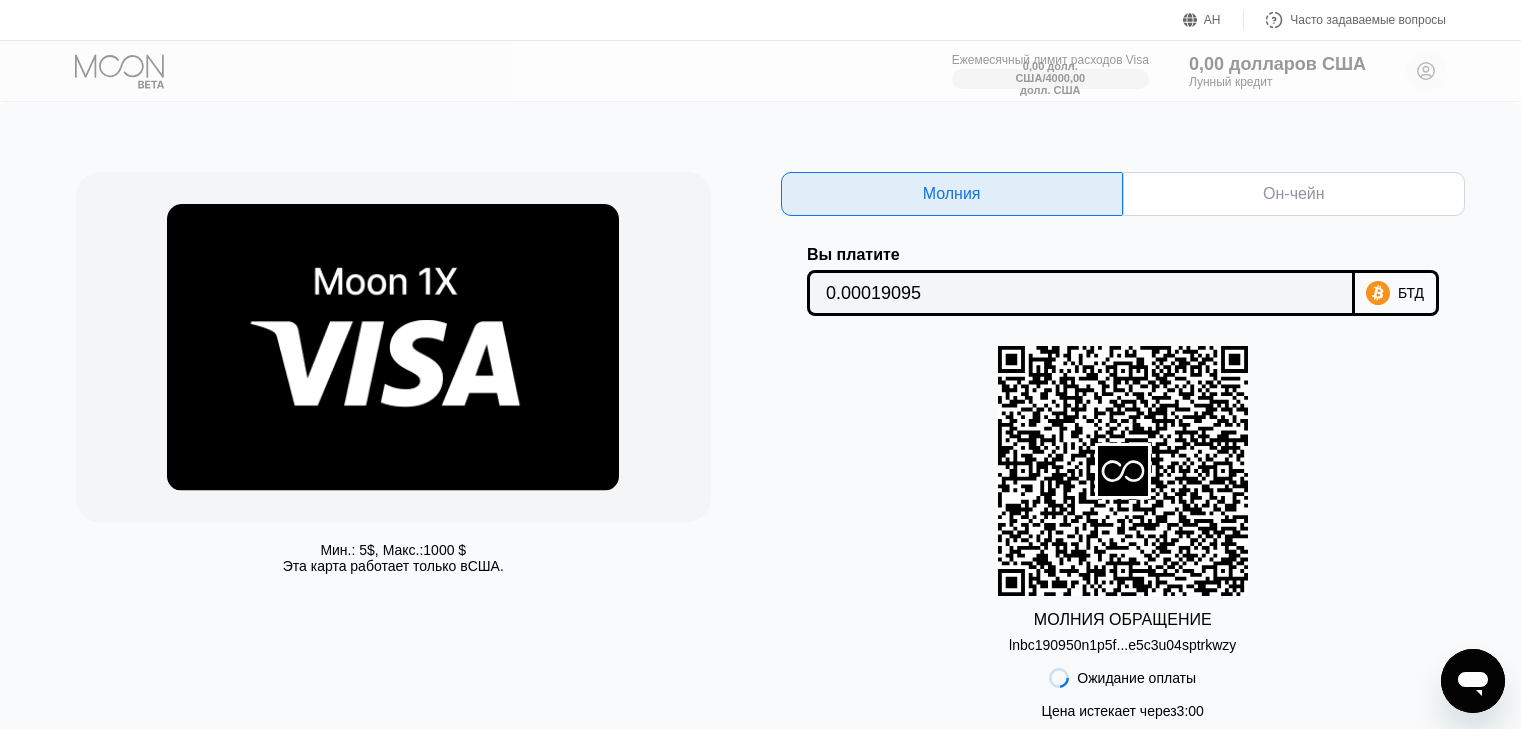 scroll, scrollTop: 200, scrollLeft: 0, axis: vertical 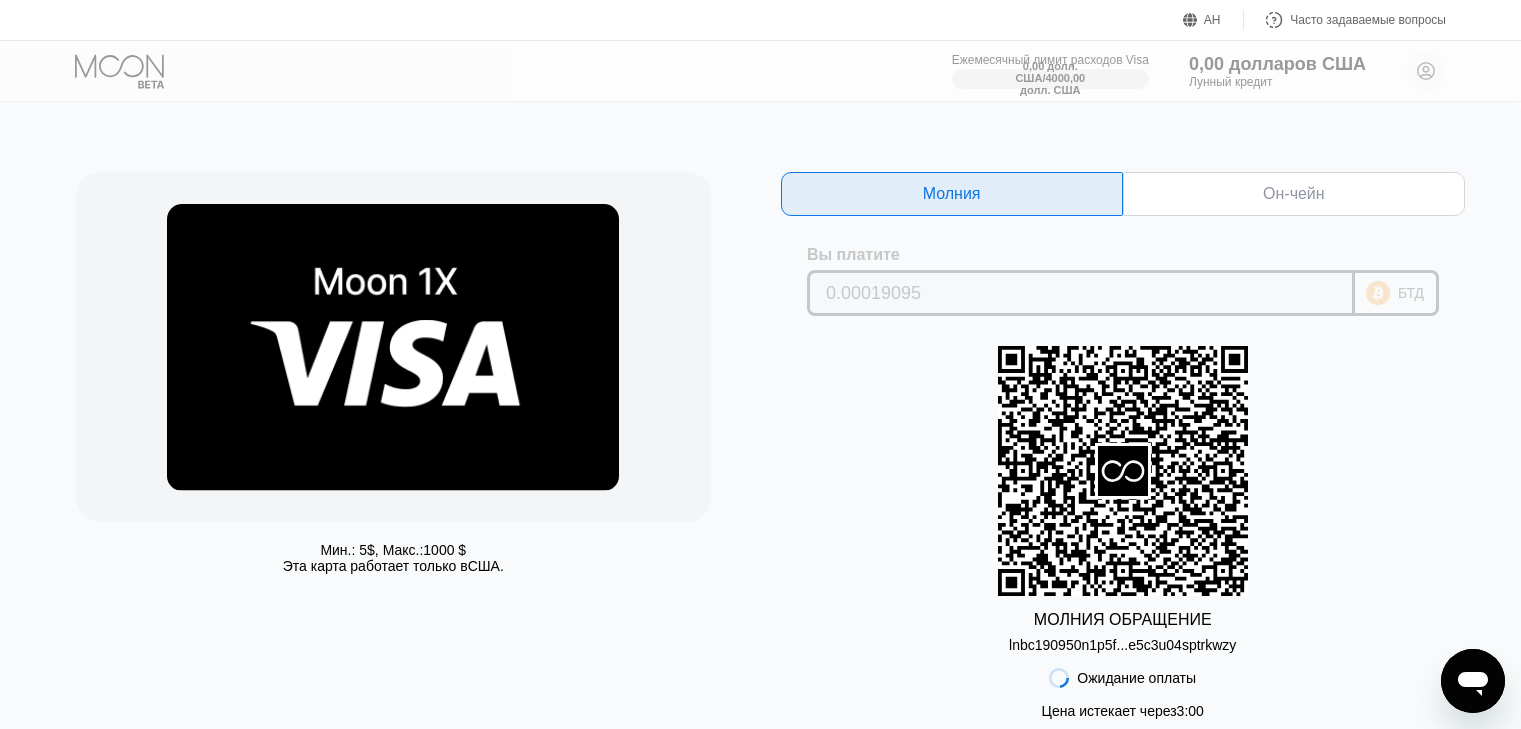 click on "БТД" at bounding box center [1411, 293] 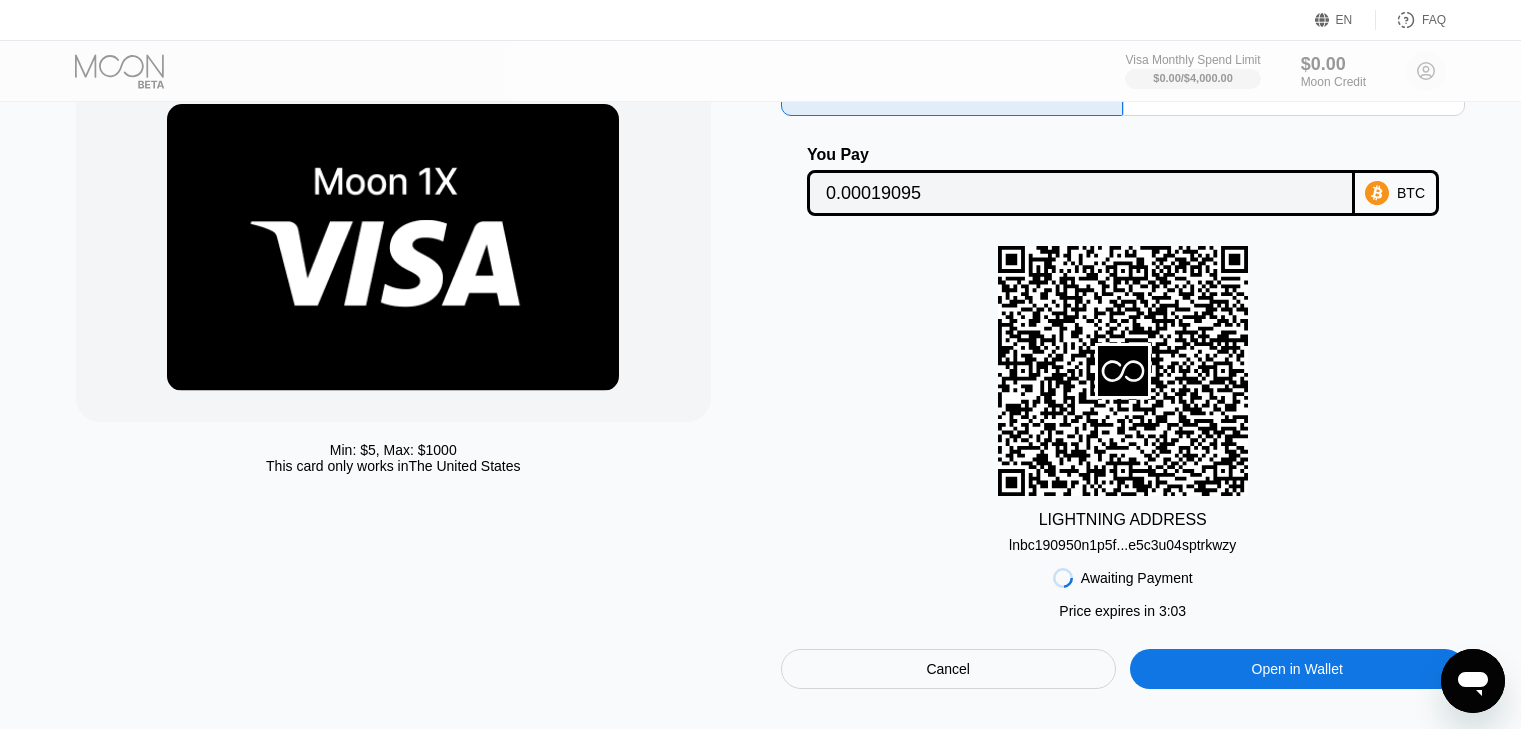 scroll, scrollTop: 200, scrollLeft: 0, axis: vertical 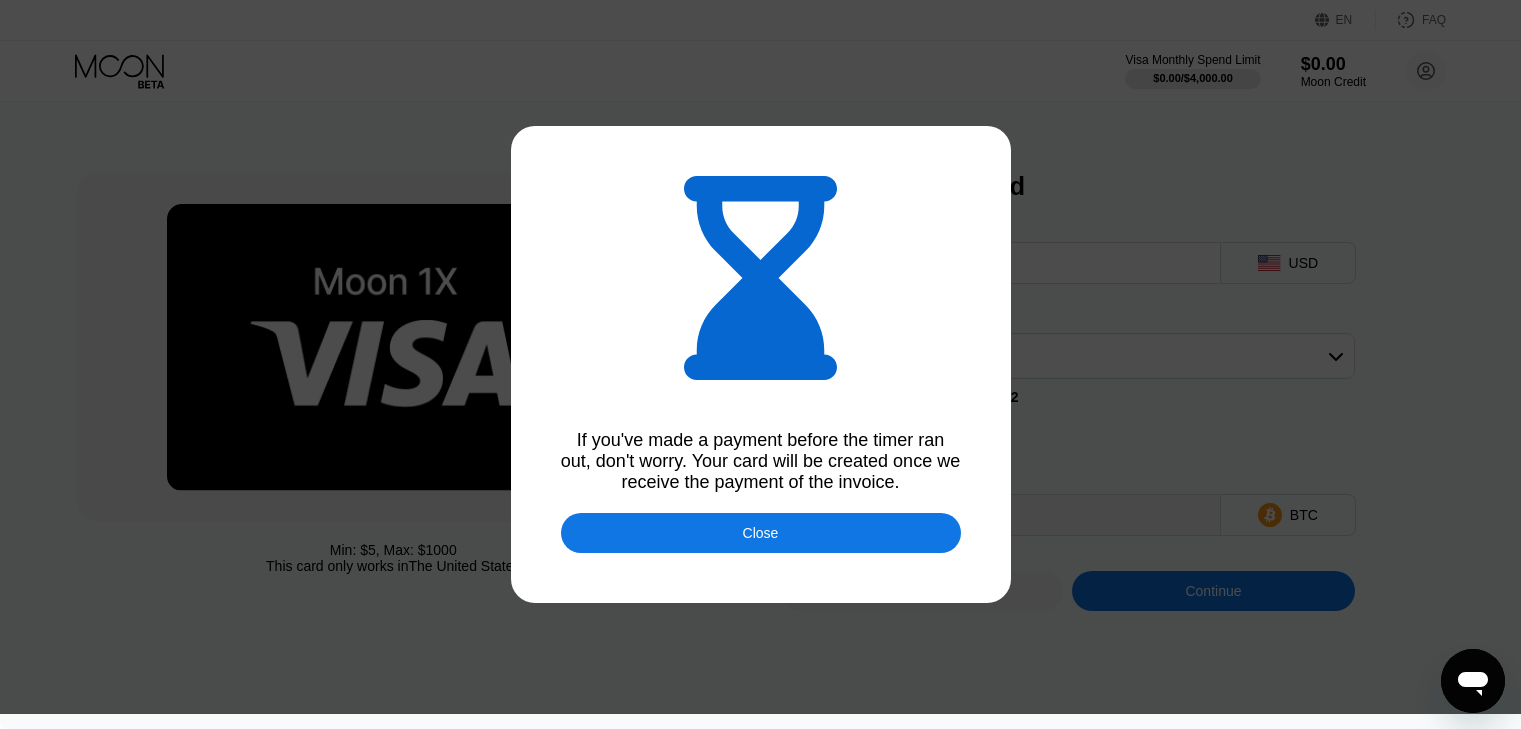 click on "Close" at bounding box center (761, 533) 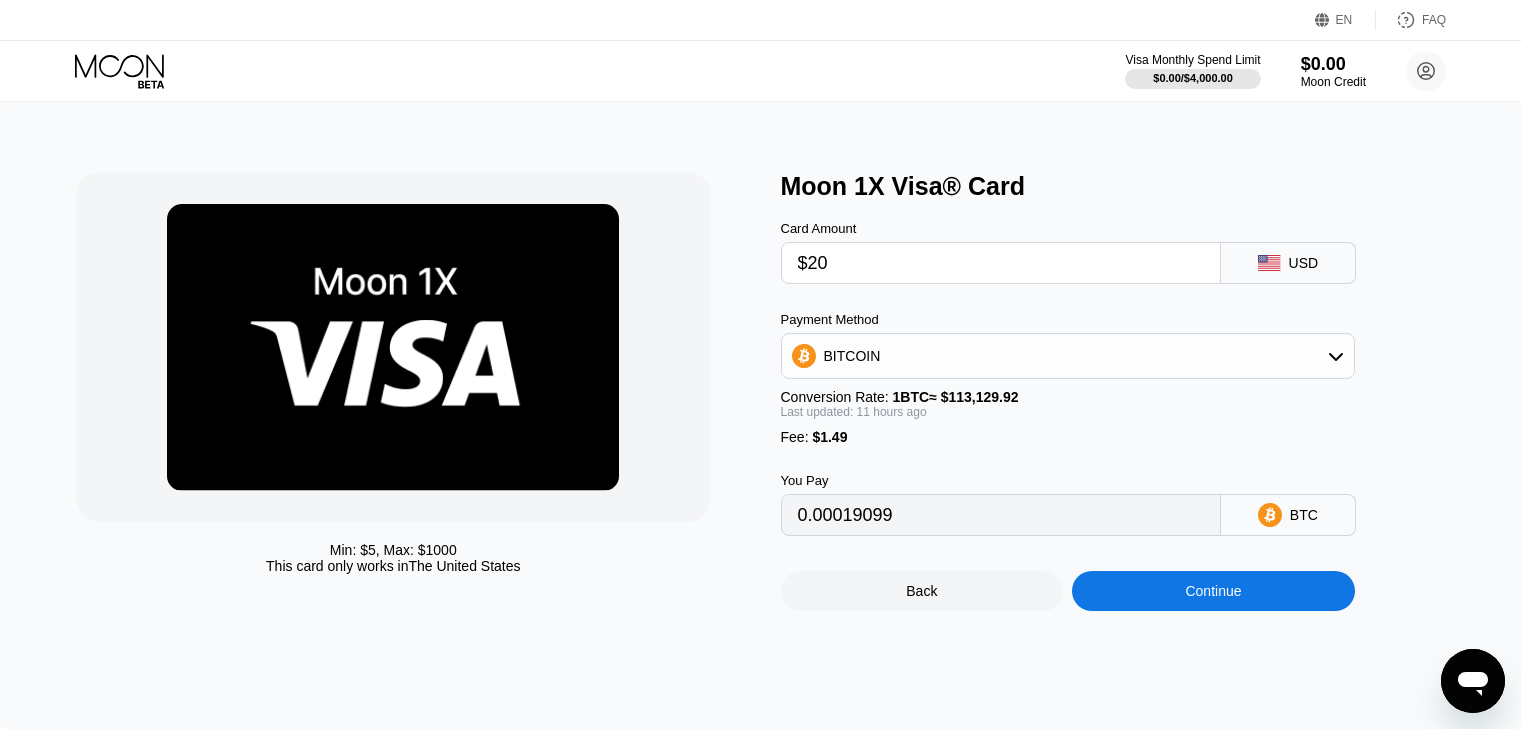 type on "0.00019090" 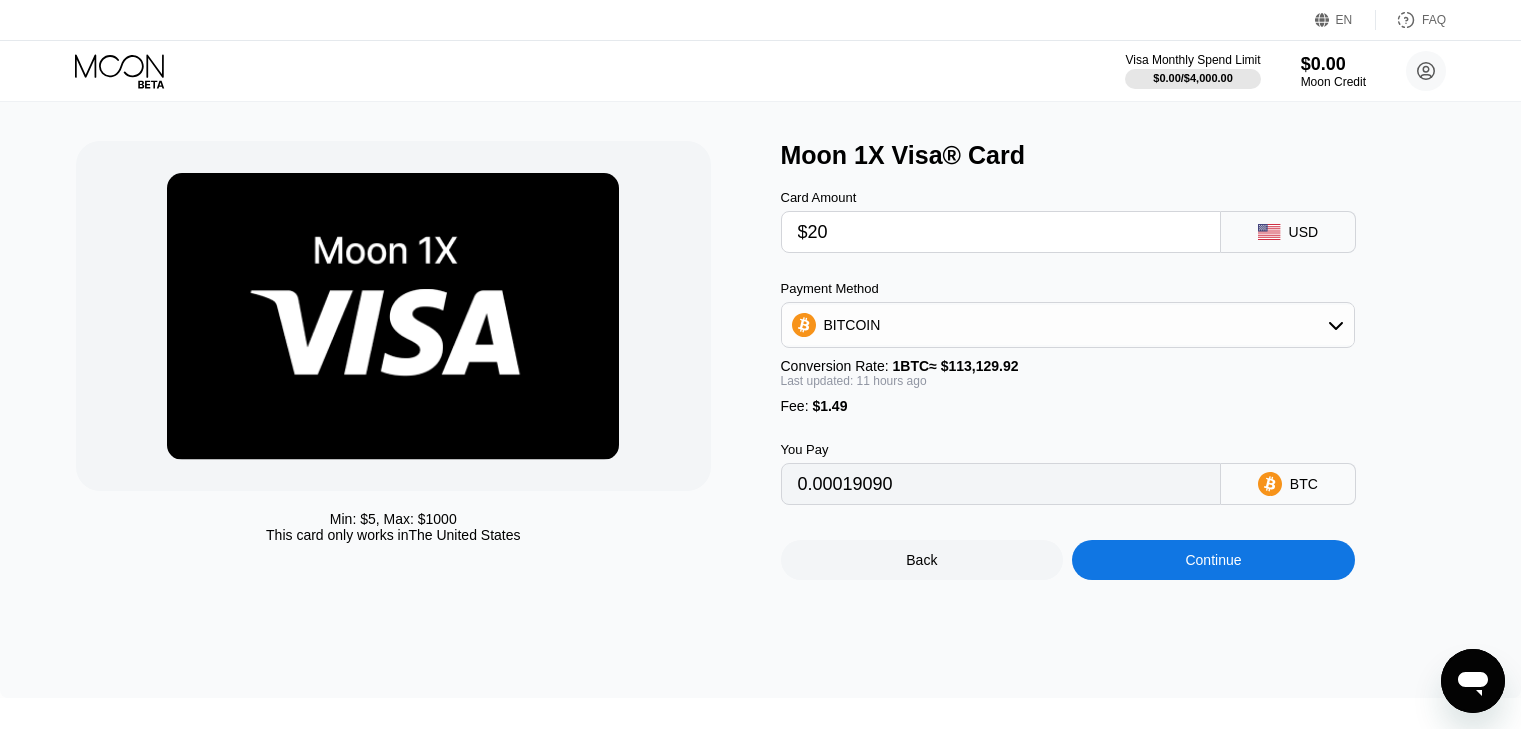 scroll, scrollTop: 0, scrollLeft: 0, axis: both 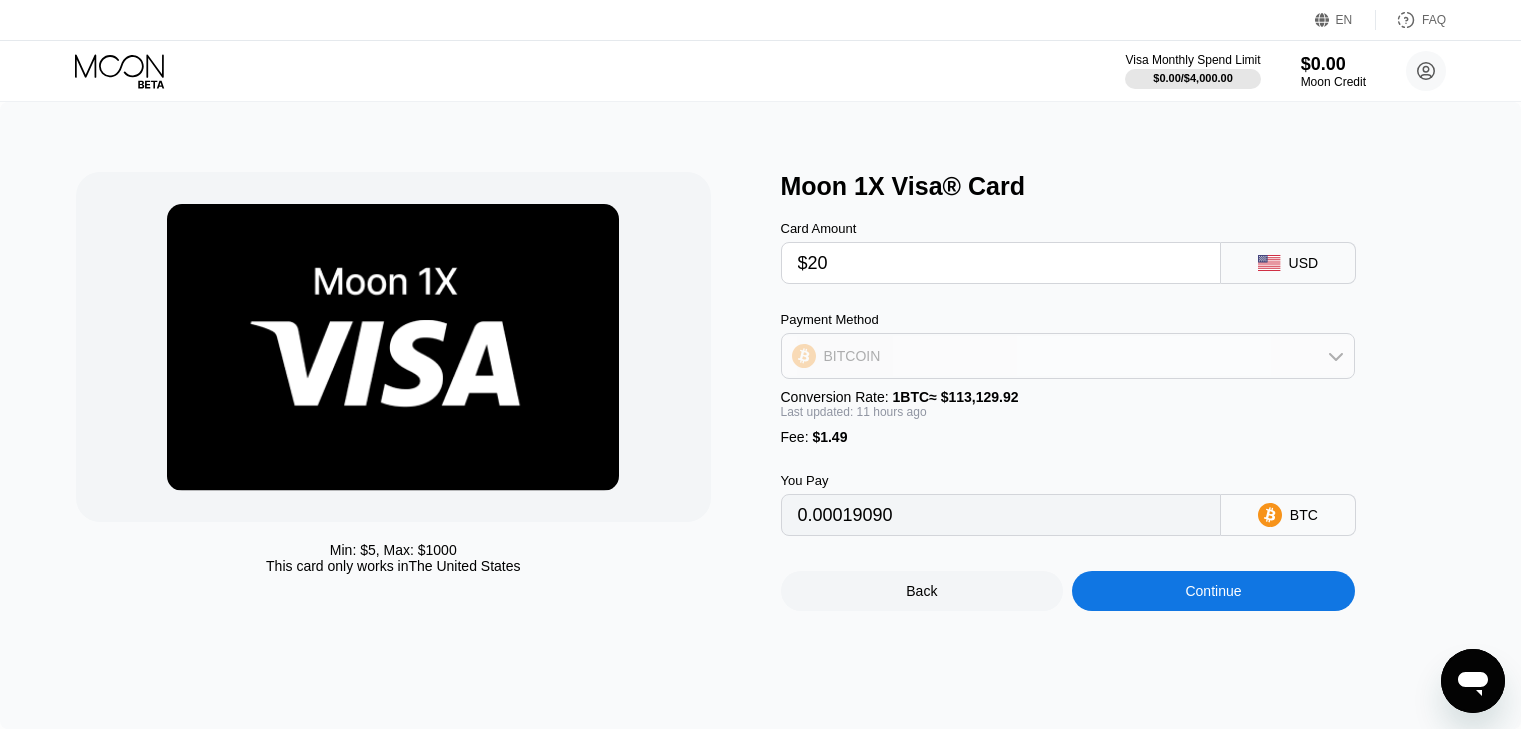 click on "BITCOIN" at bounding box center (1068, 356) 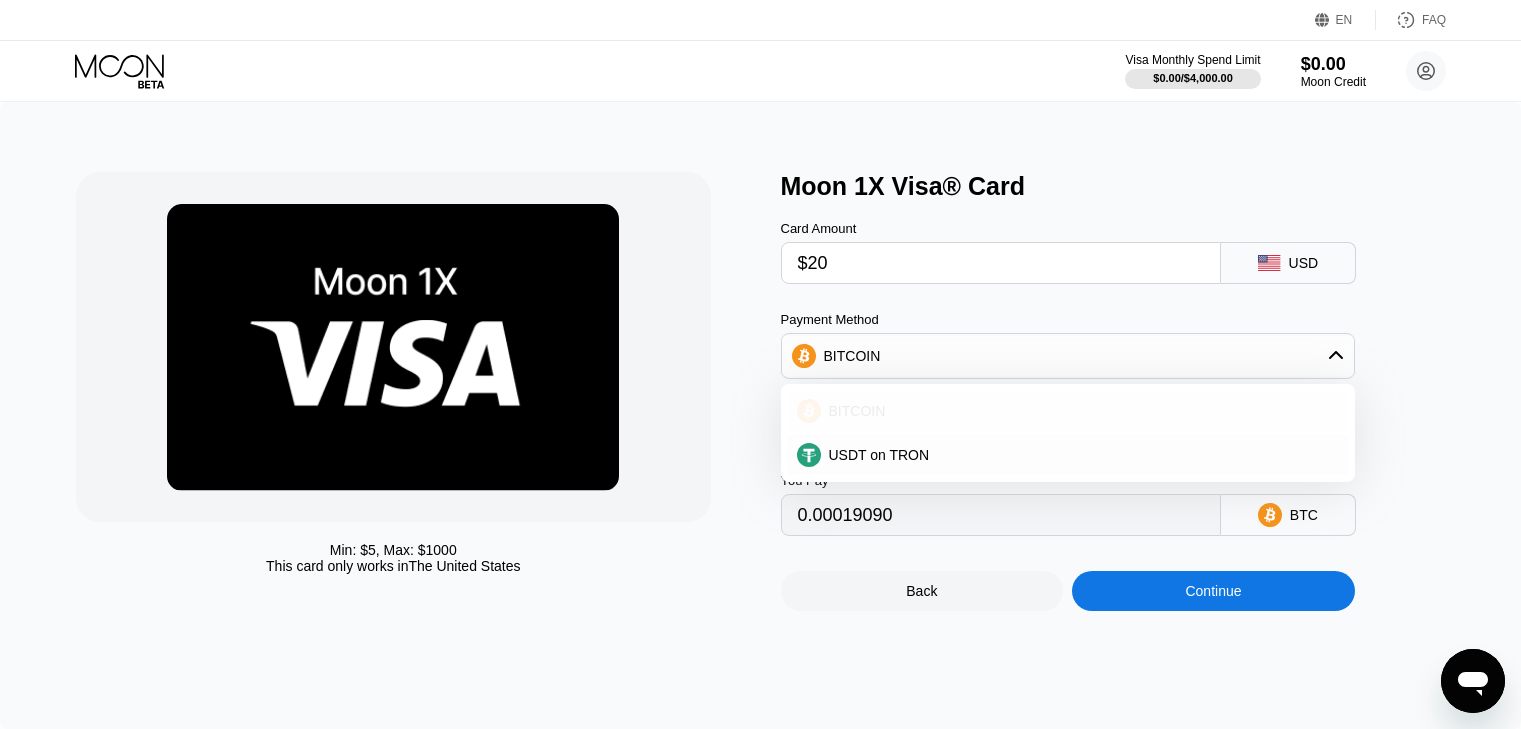click on "BITCOIN" at bounding box center (1080, 411) 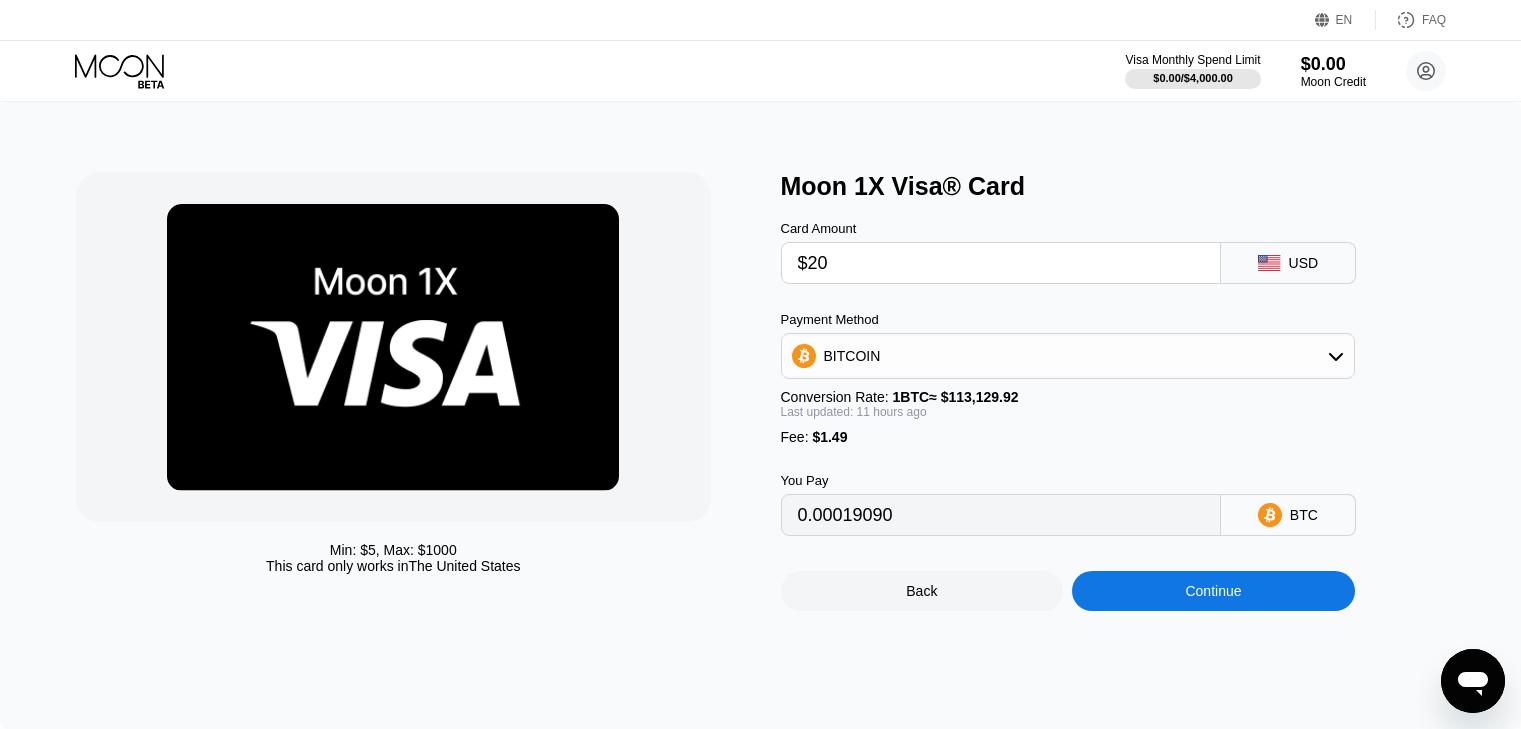 click on "$20" at bounding box center (1001, 263) 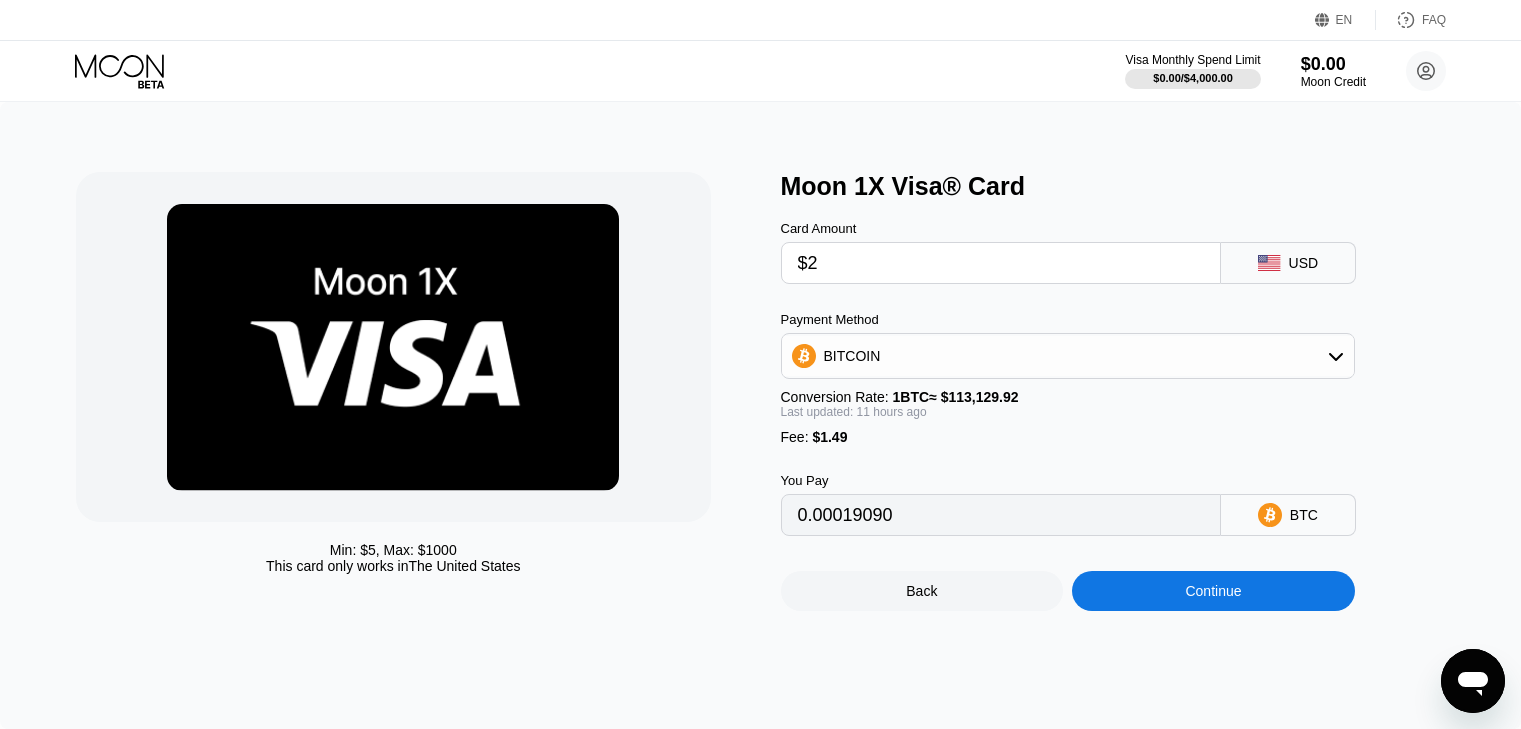 type on "$21" 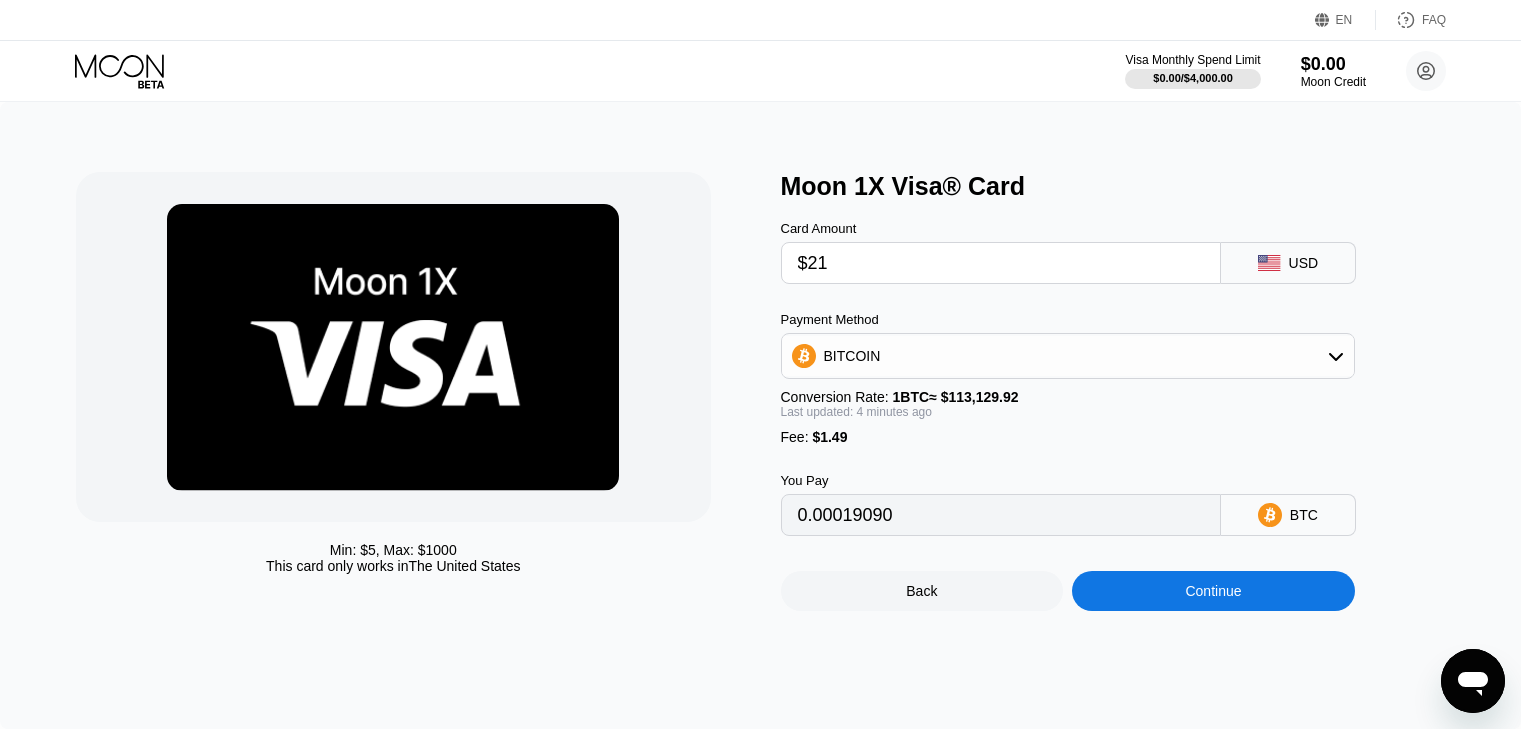 type on "0.00019979" 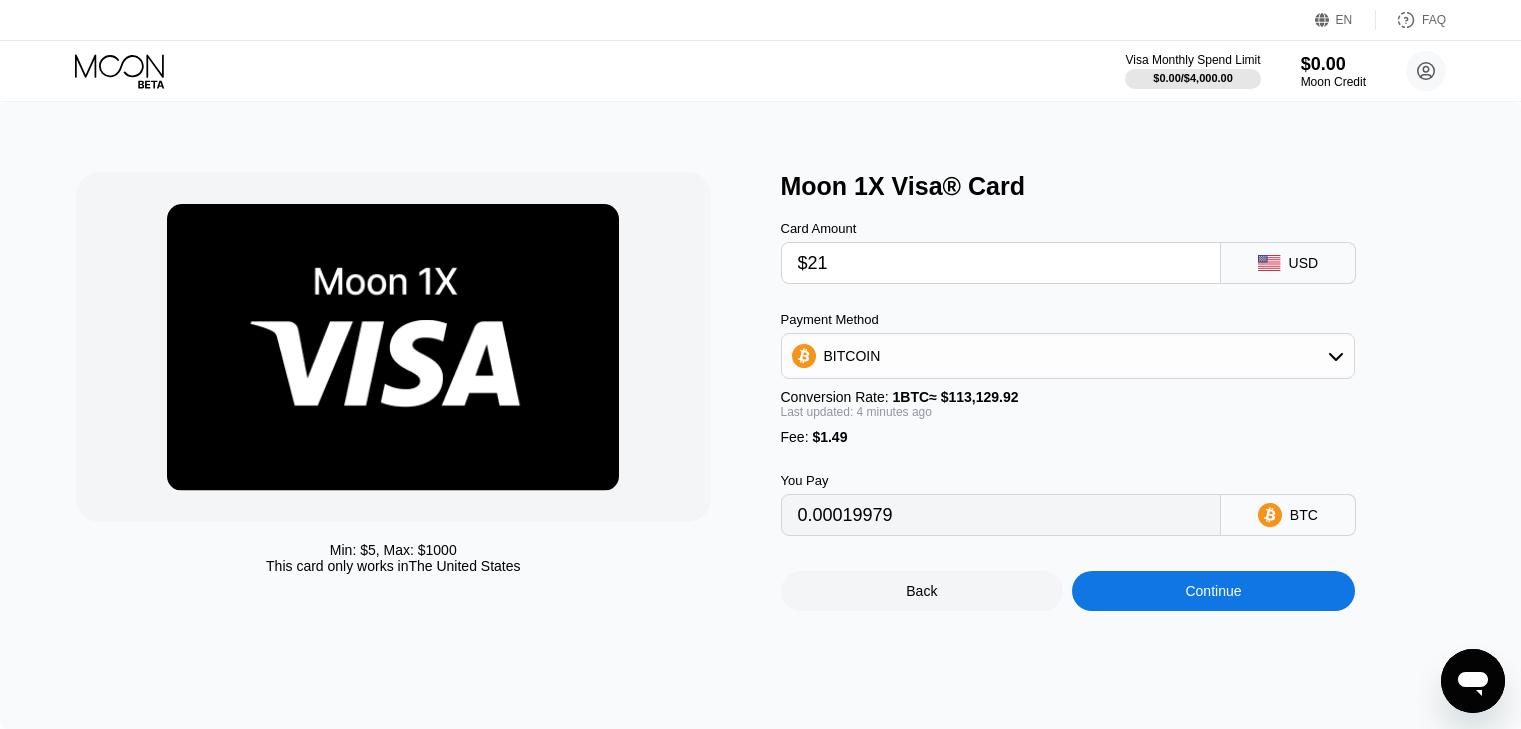 click on "$21" at bounding box center [1001, 263] 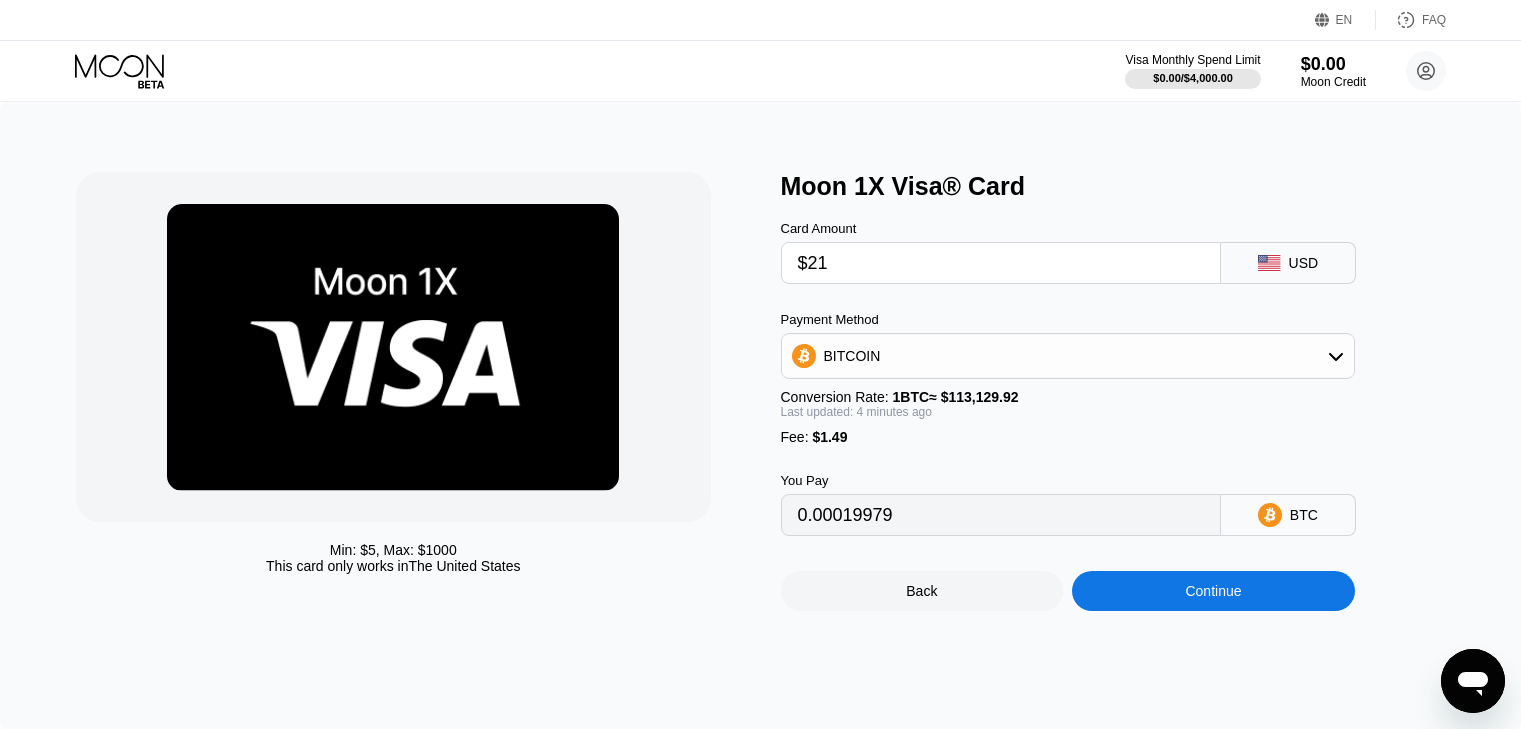 type on "$2" 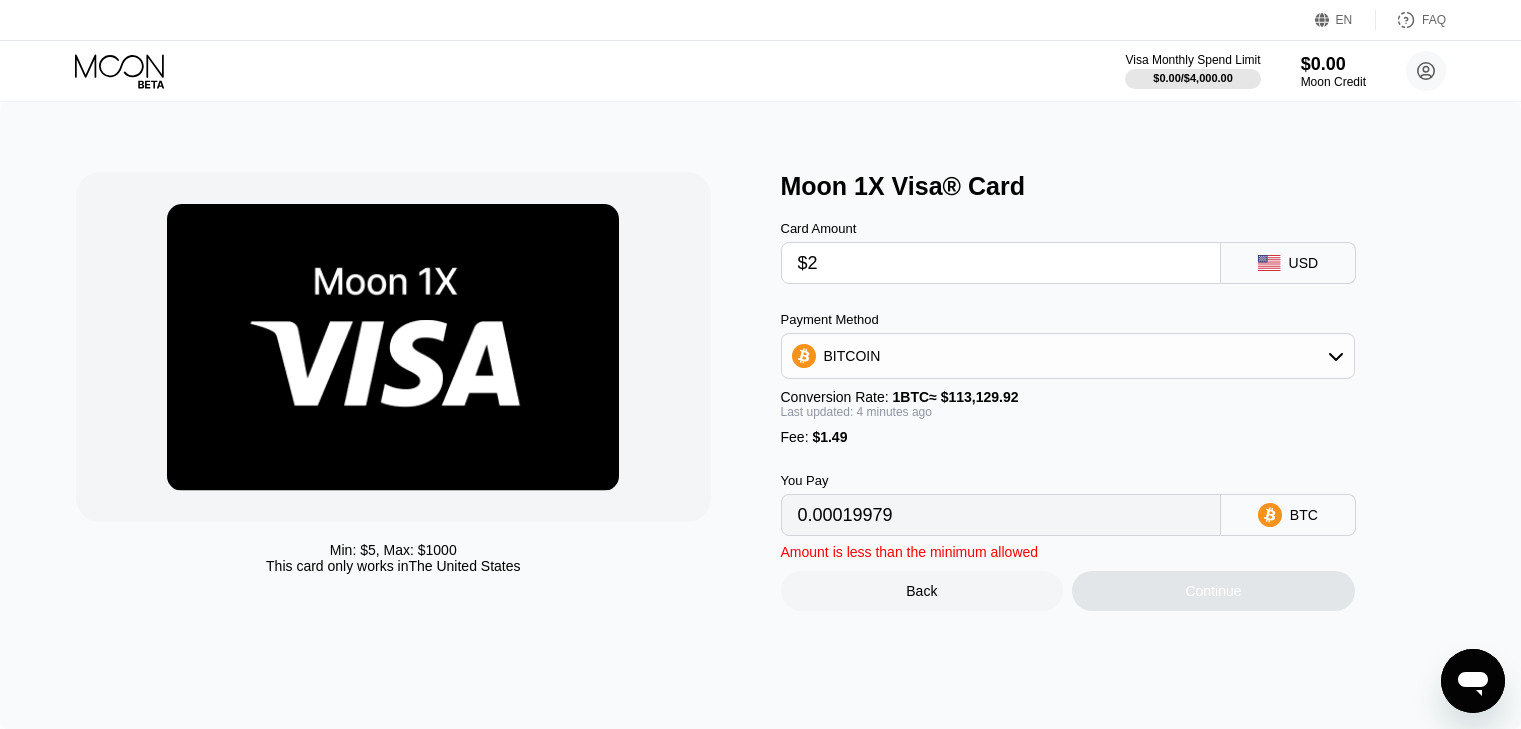 type on "0.00003101" 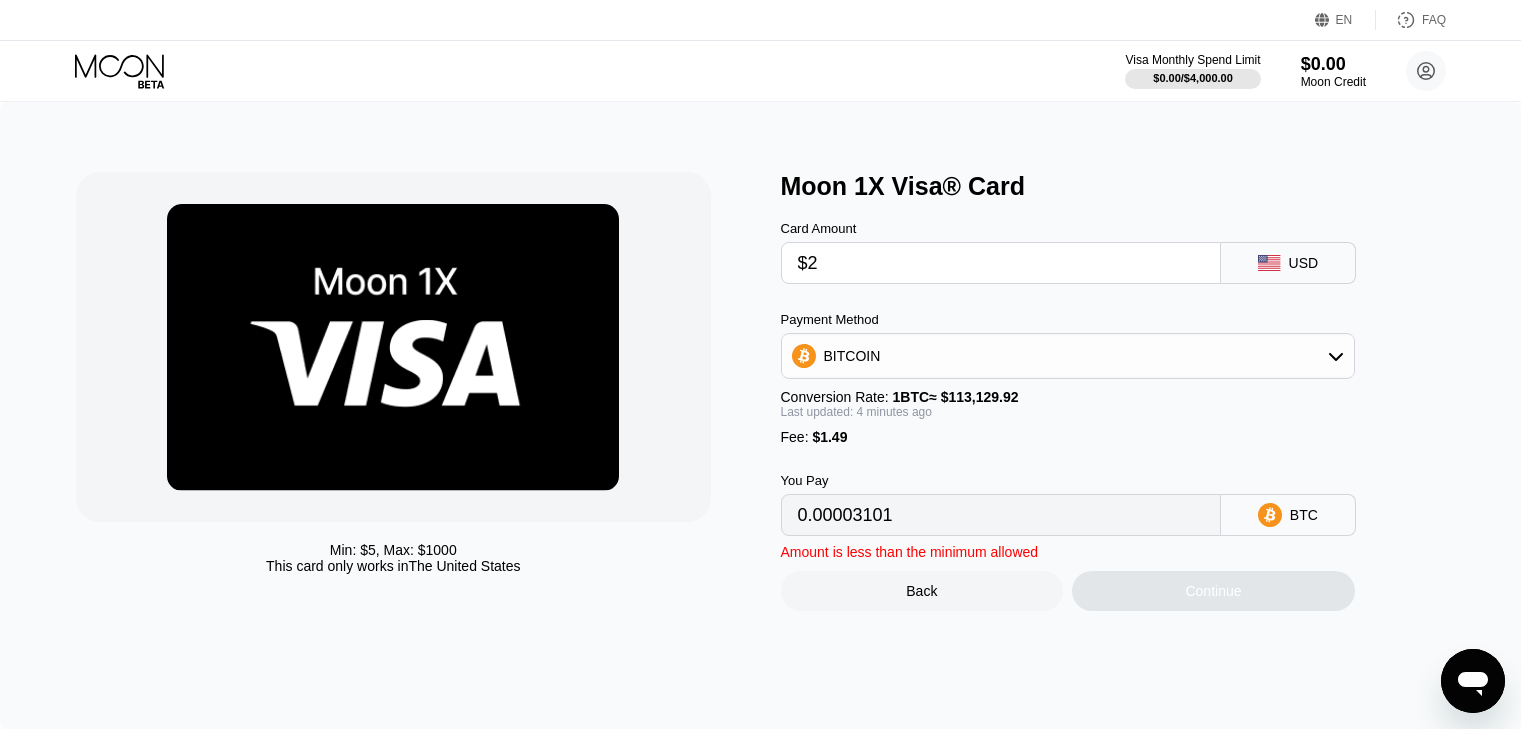 type on "$20" 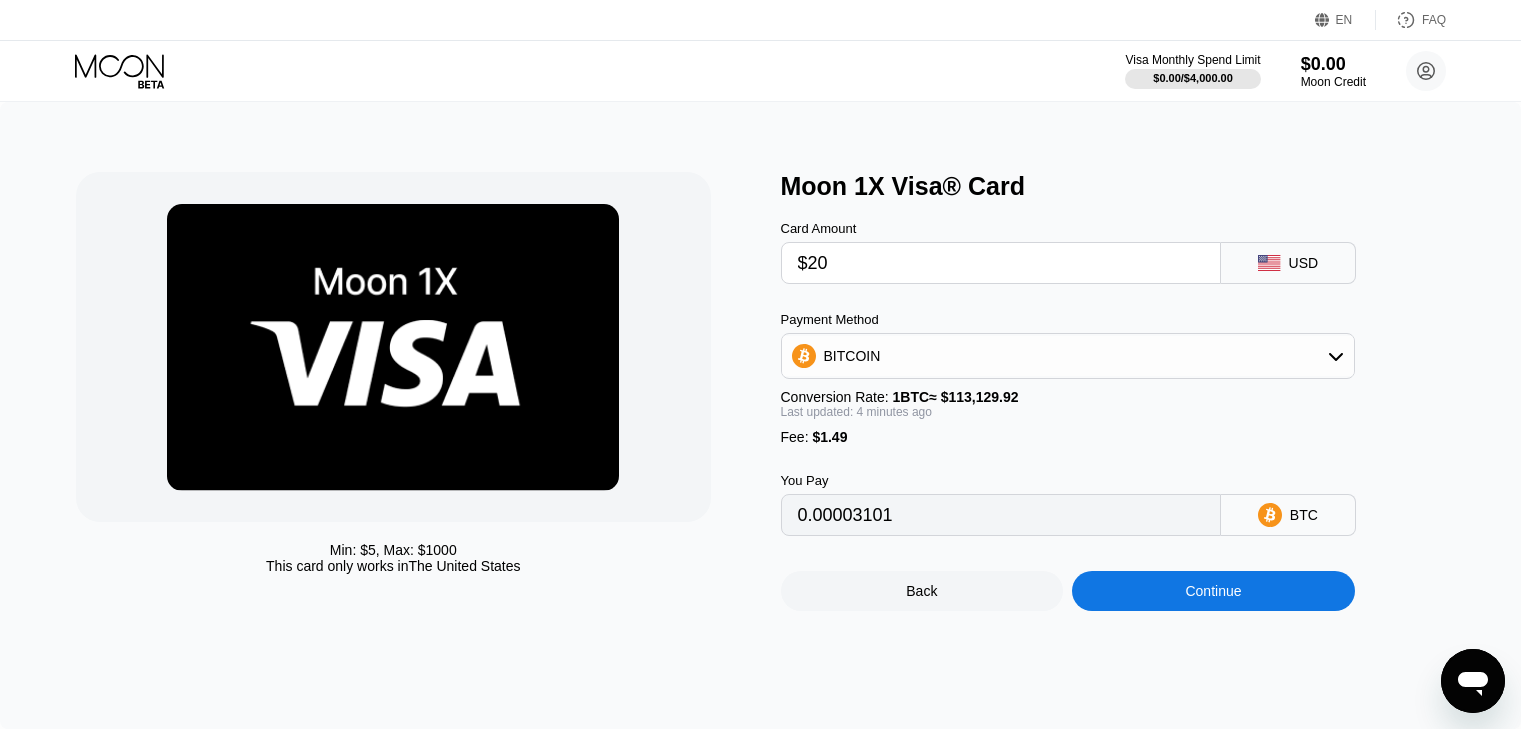 type on "0.00019090" 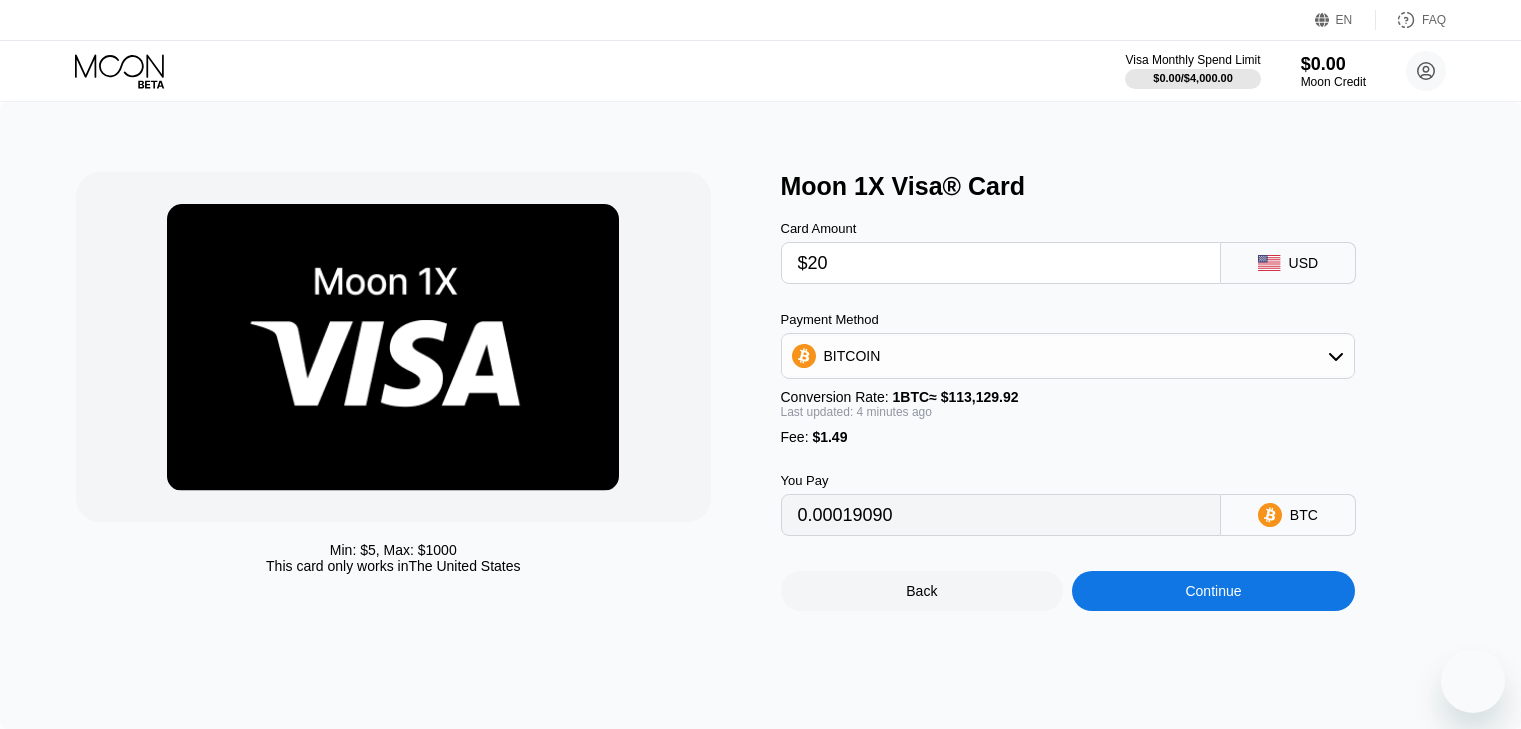 scroll, scrollTop: 0, scrollLeft: 0, axis: both 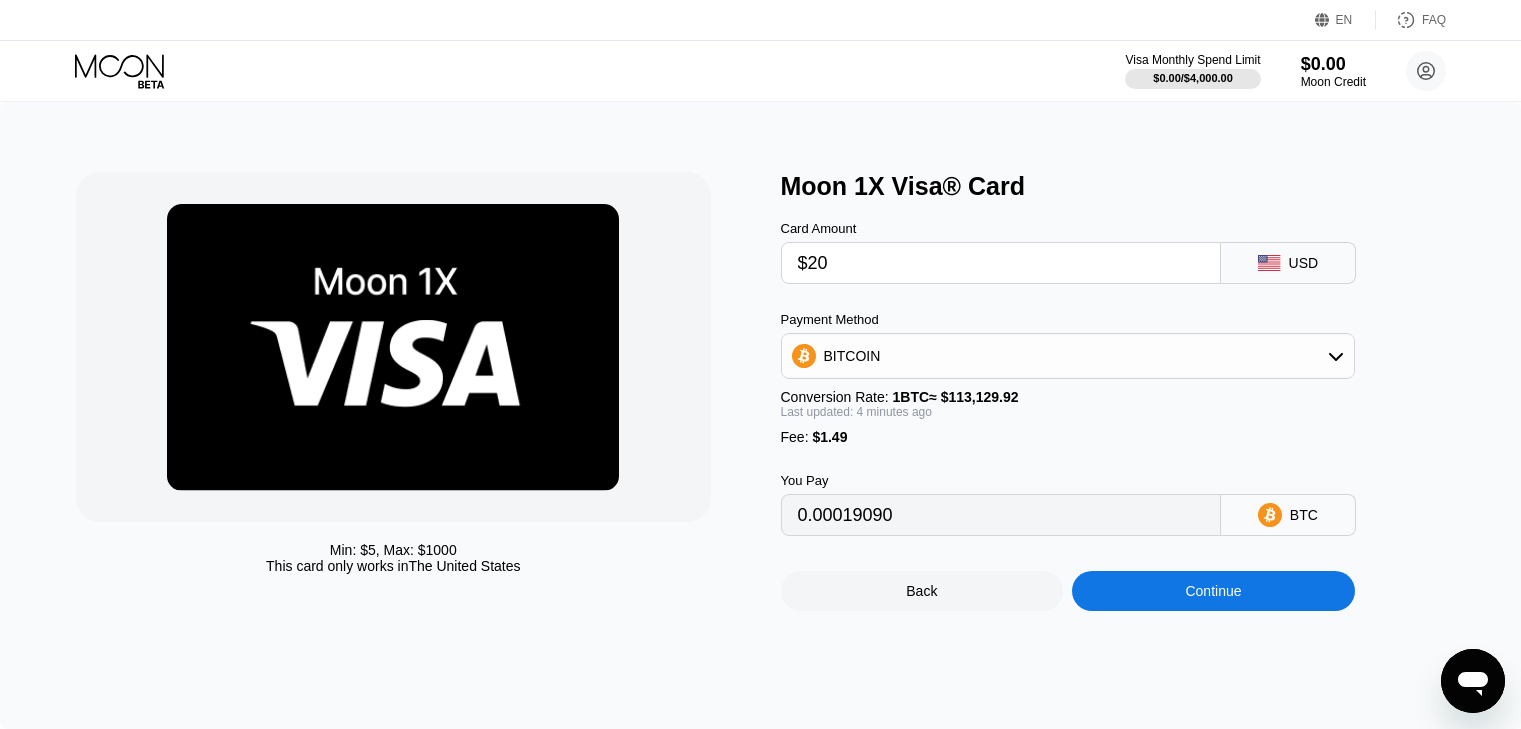 click on "Continue" at bounding box center (1213, 591) 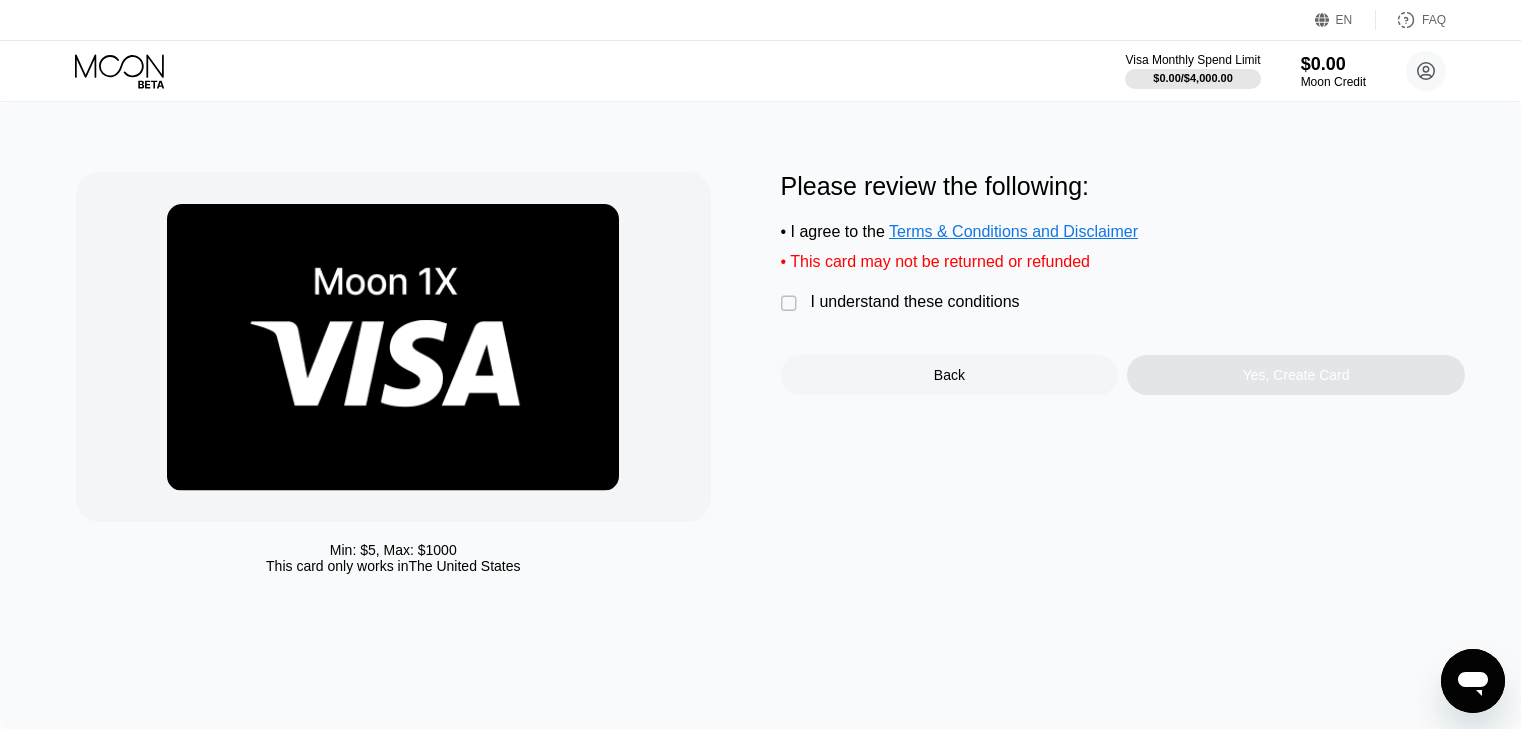 click on "I understand these conditions" at bounding box center [915, 302] 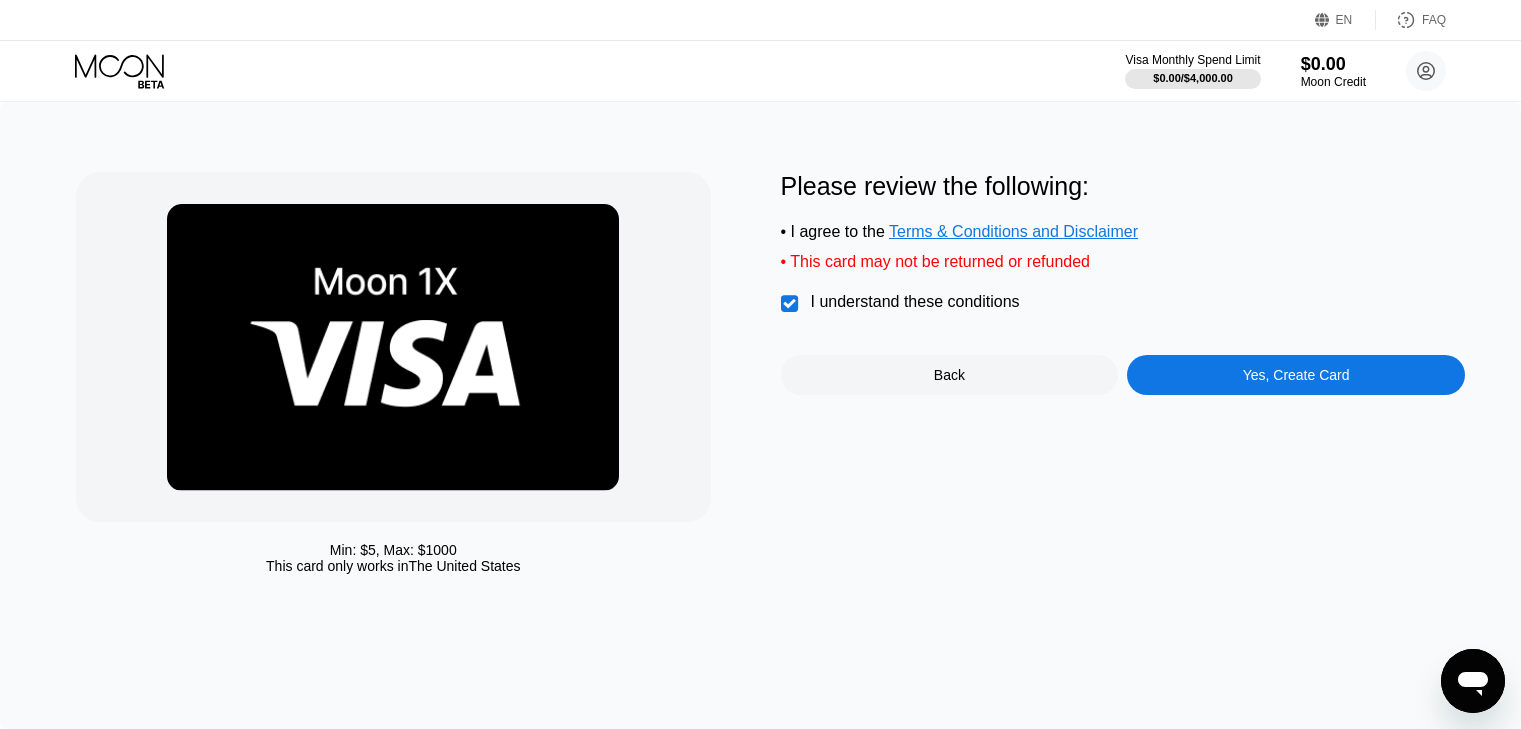 click on "Yes, Create Card" at bounding box center [1296, 375] 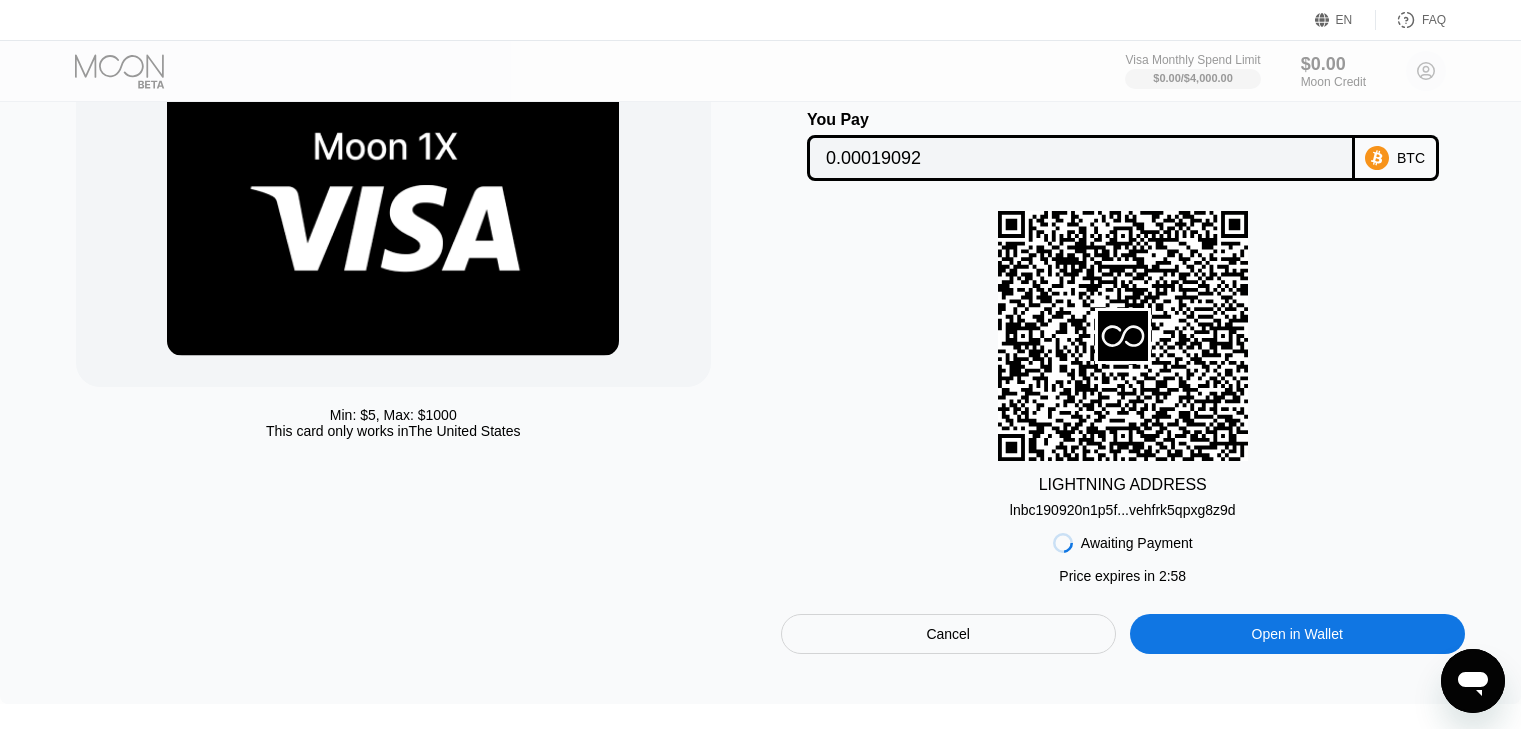 scroll, scrollTop: 100, scrollLeft: 0, axis: vertical 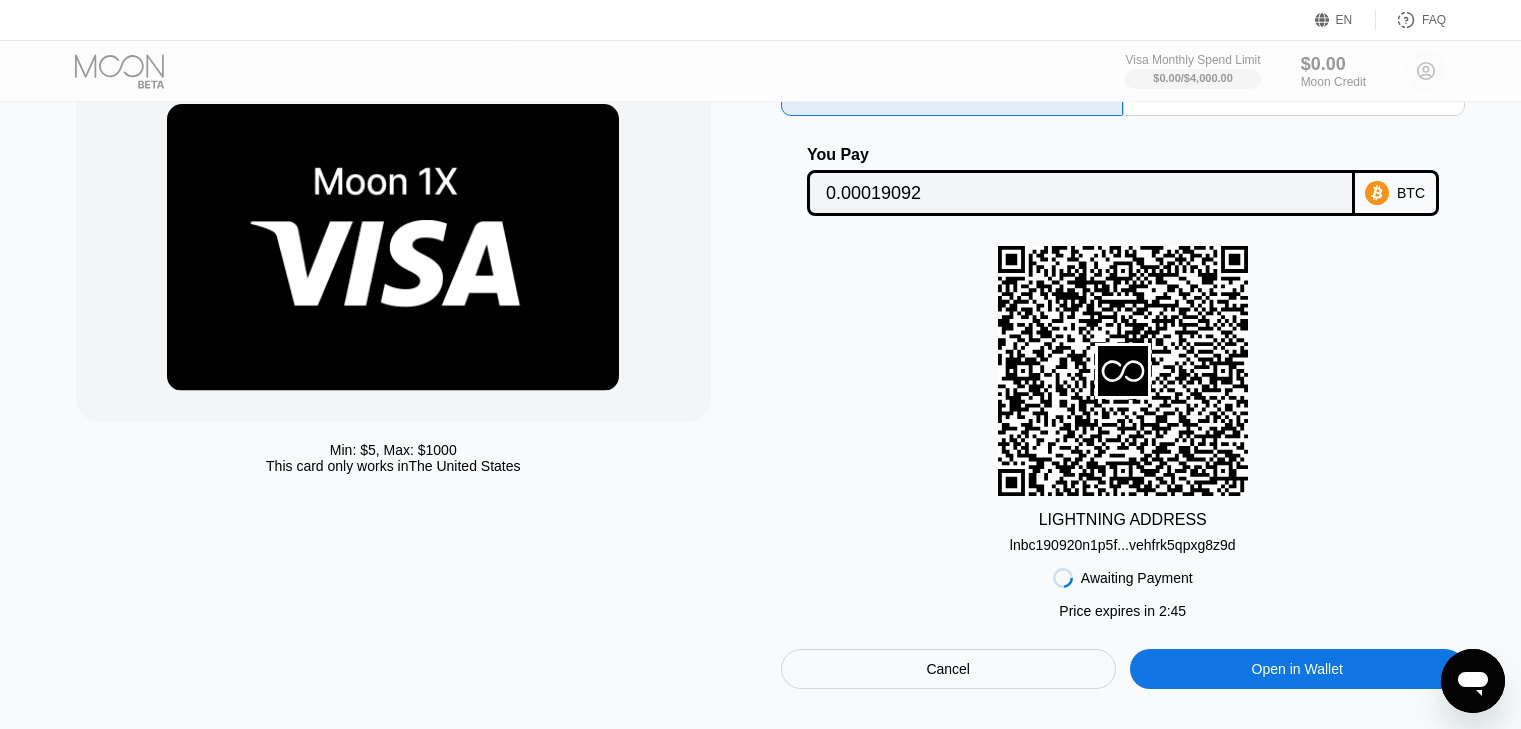 click on "0.00019092" at bounding box center (1081, 193) 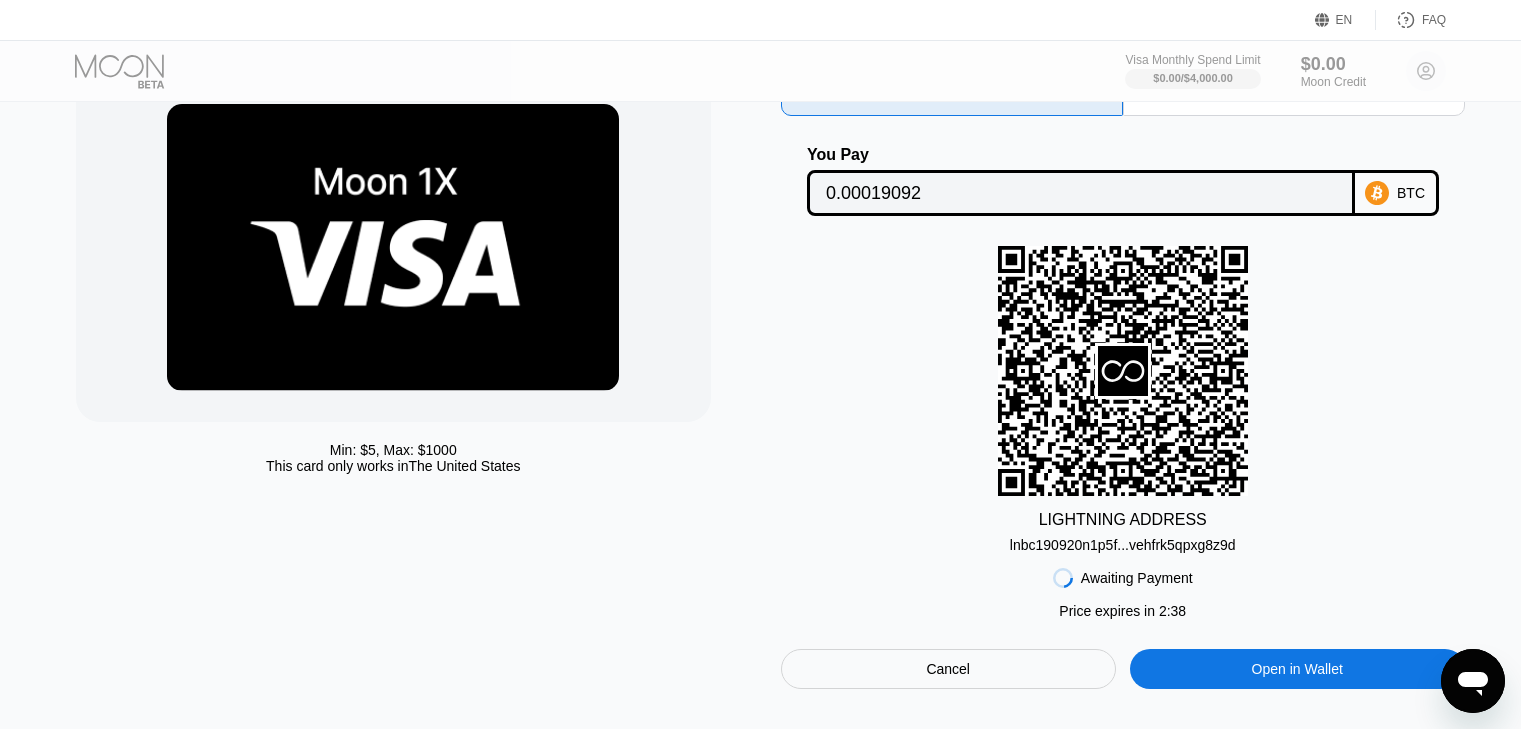 click on "lnbc190920n1p5f...vehfrk5qpxg8z9d" at bounding box center (1123, 545) 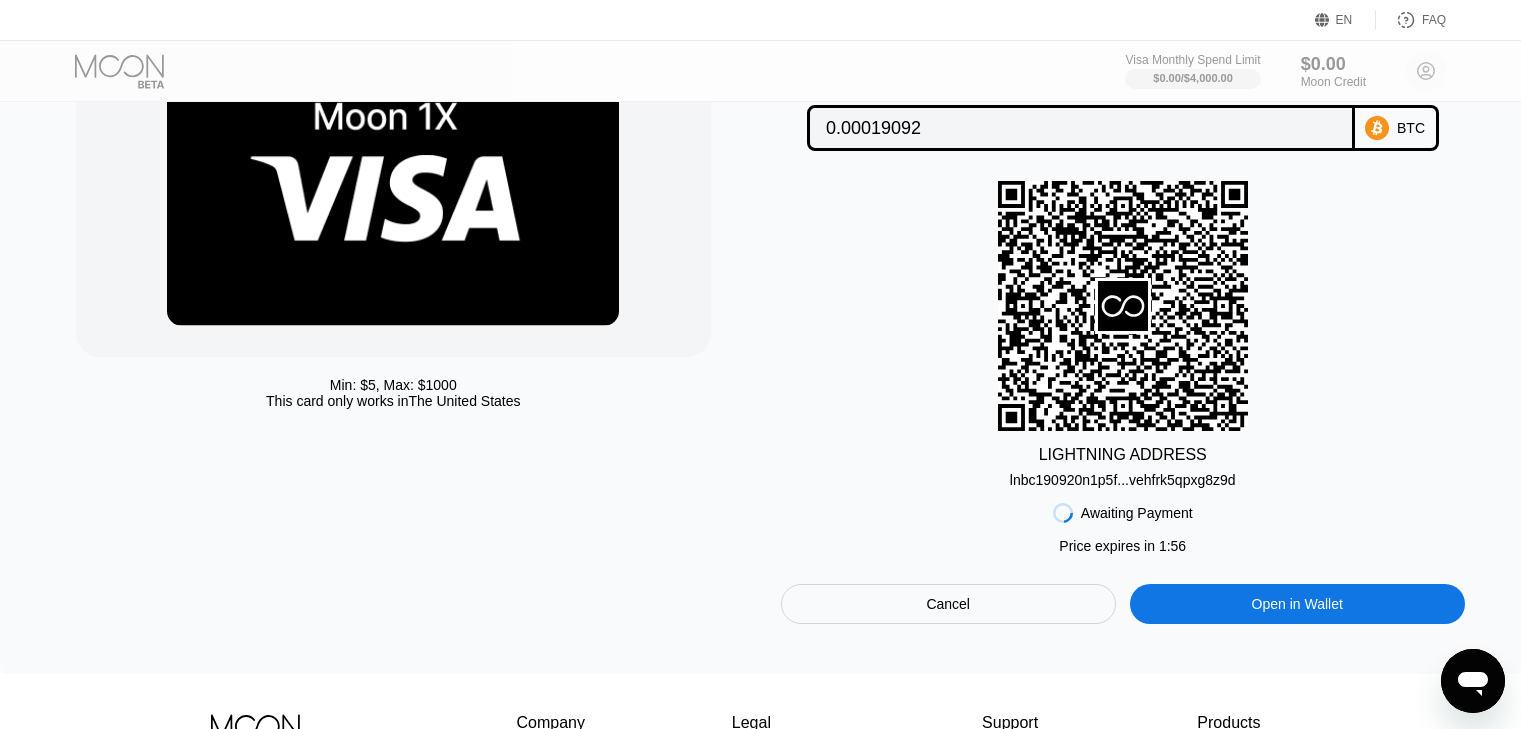 scroll, scrollTop: 200, scrollLeft: 0, axis: vertical 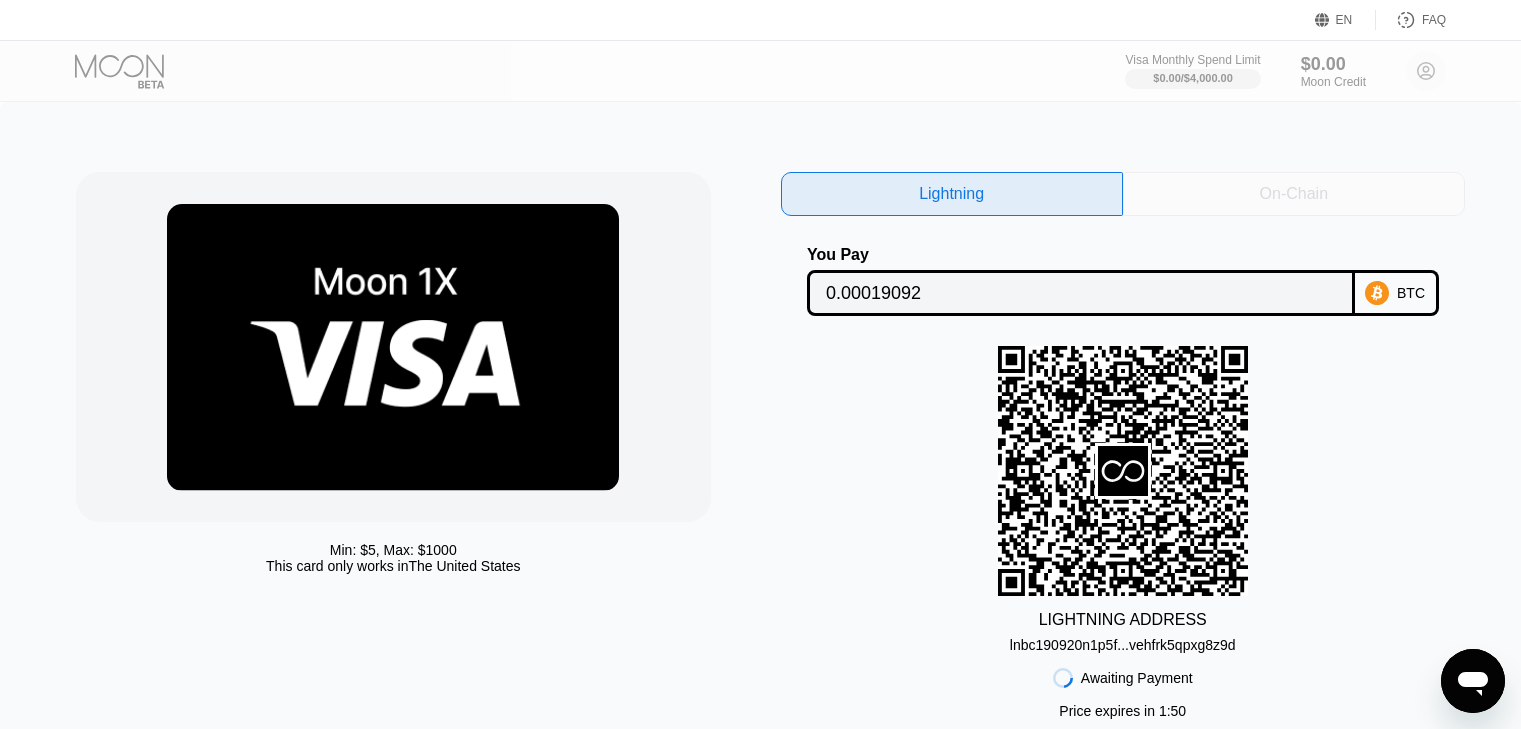 click on "On-Chain" at bounding box center [1294, 194] 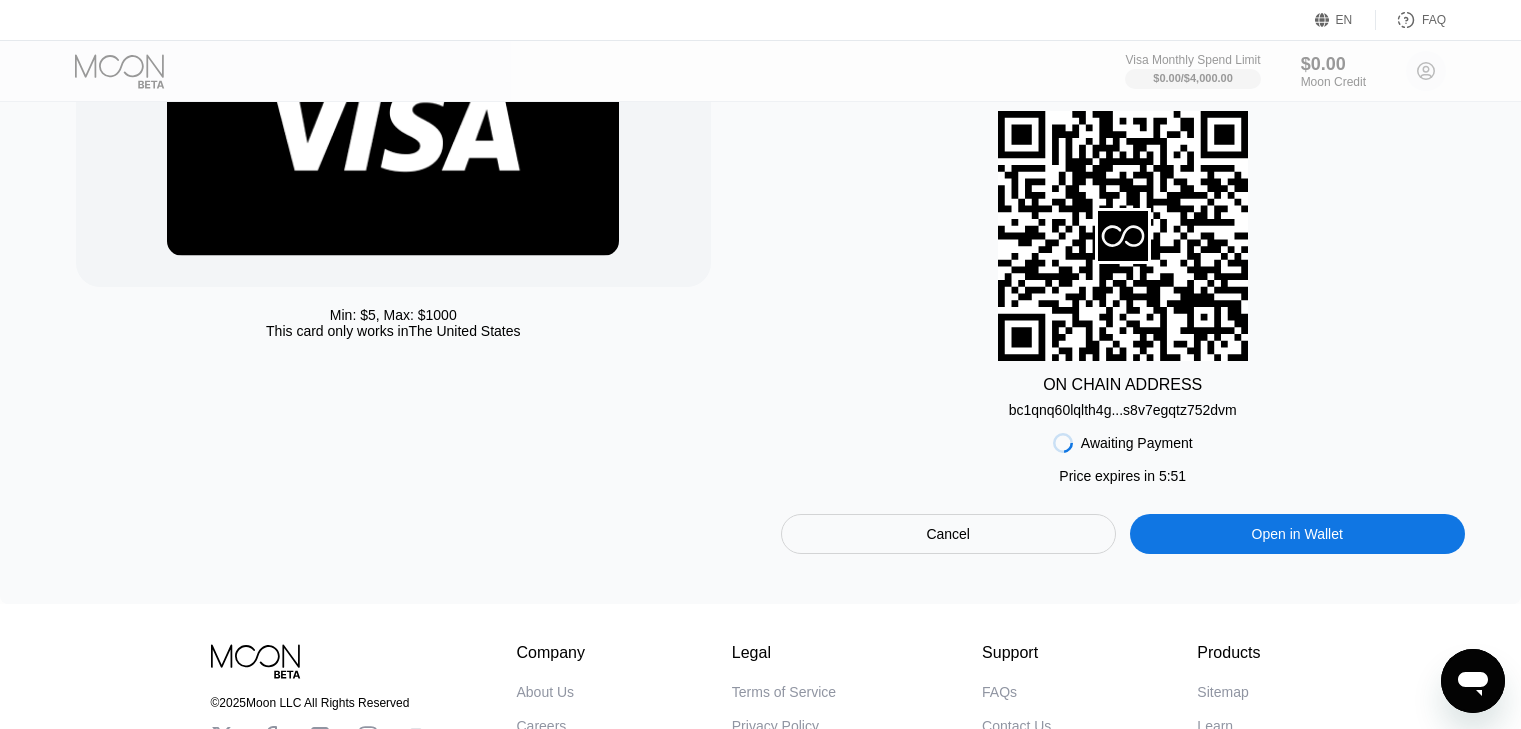 scroll, scrollTop: 200, scrollLeft: 0, axis: vertical 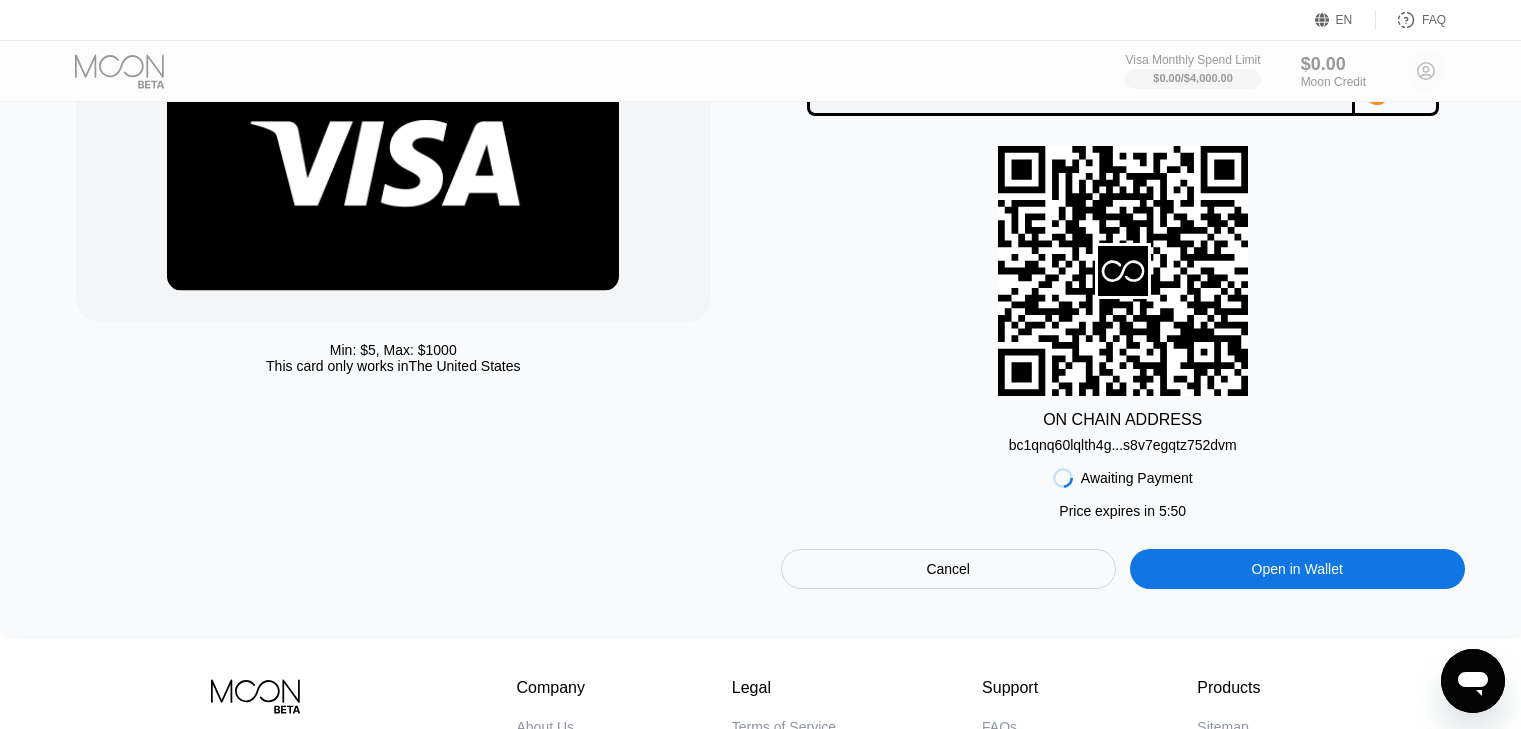 click on "bc1qnq60lqlth4g...s8v7egqtz752dvm" at bounding box center (1123, 445) 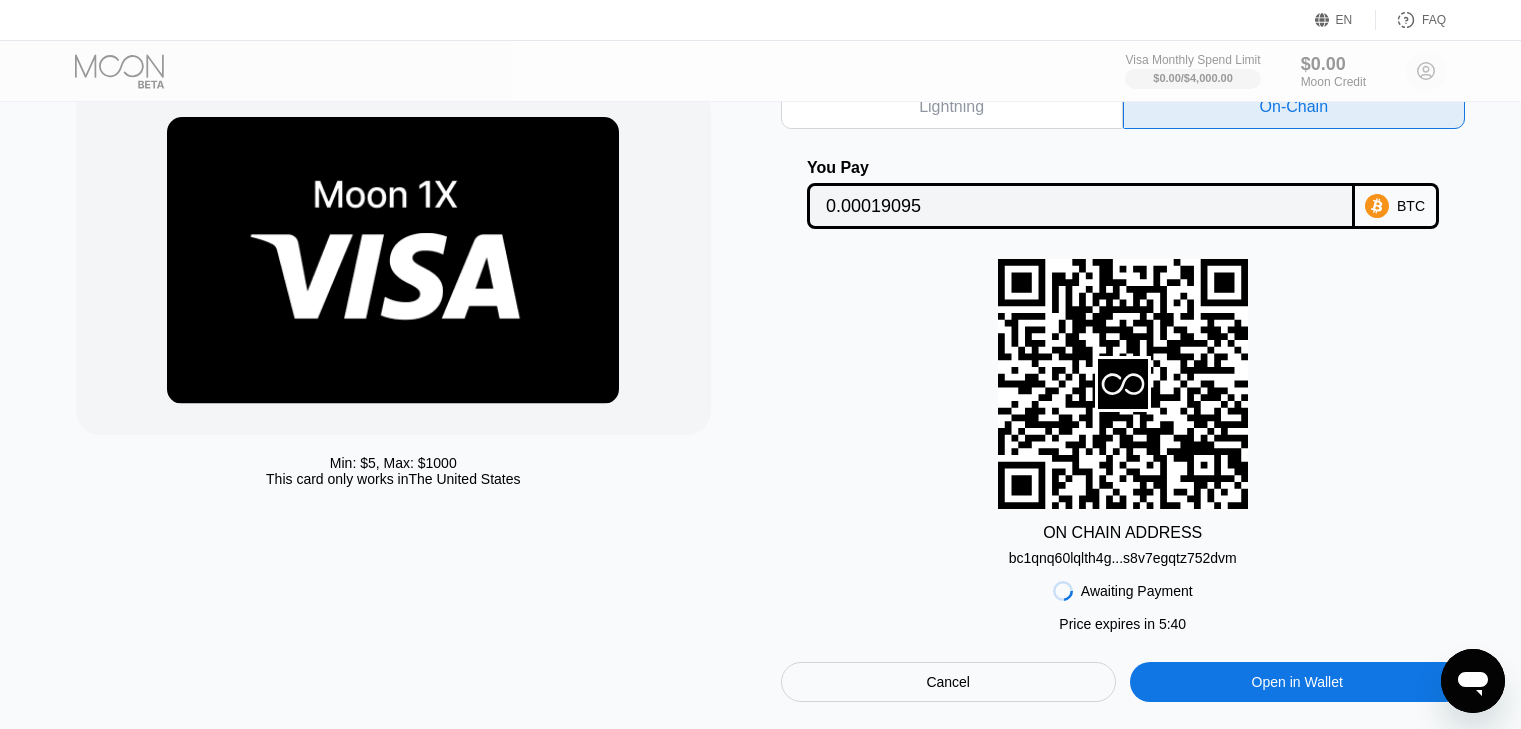 scroll, scrollTop: 0, scrollLeft: 0, axis: both 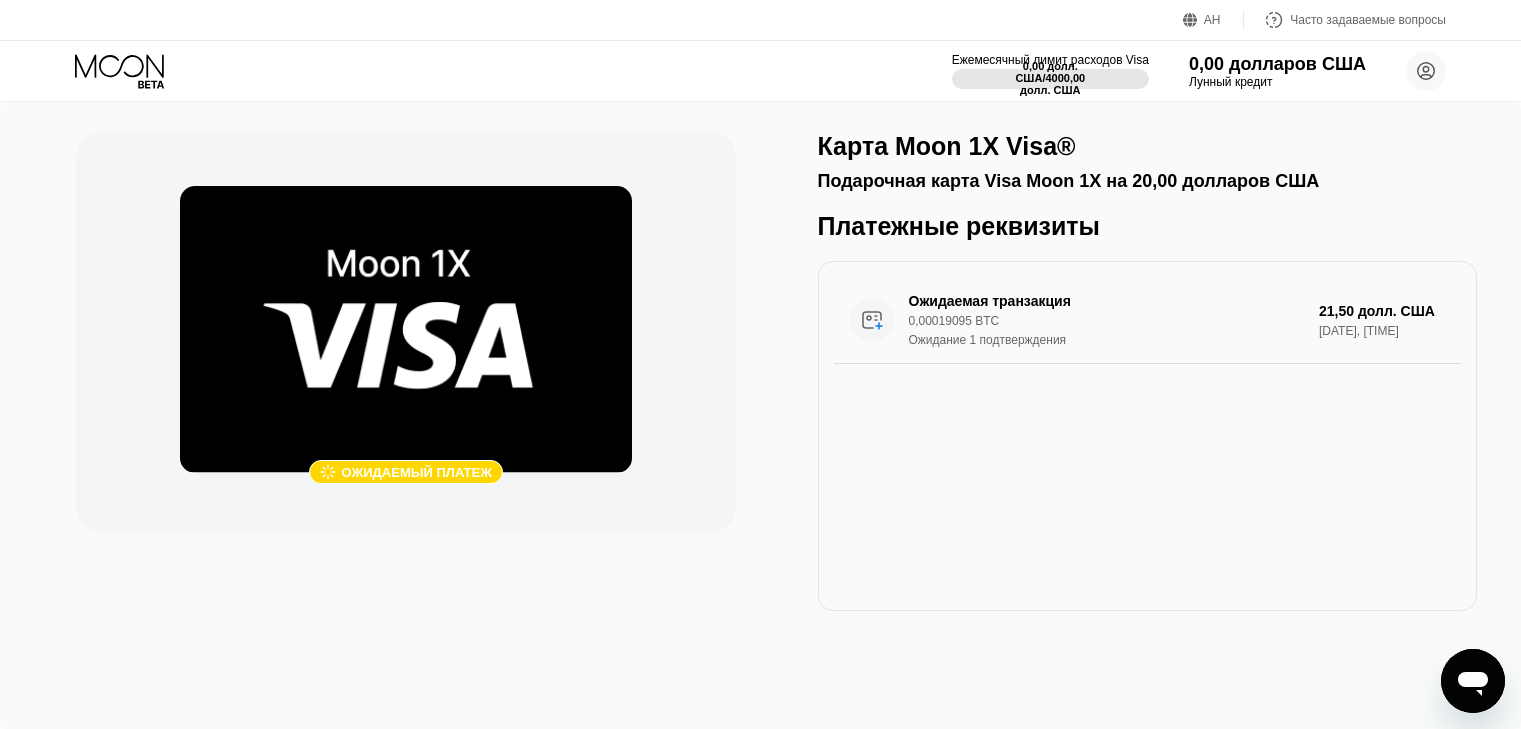 click on "Ожидаемая транзакция 0,00019095 BTC Ожидание 1 подтверждения 21,50 долл. США [DATE], [TIME]" at bounding box center (1147, 436) 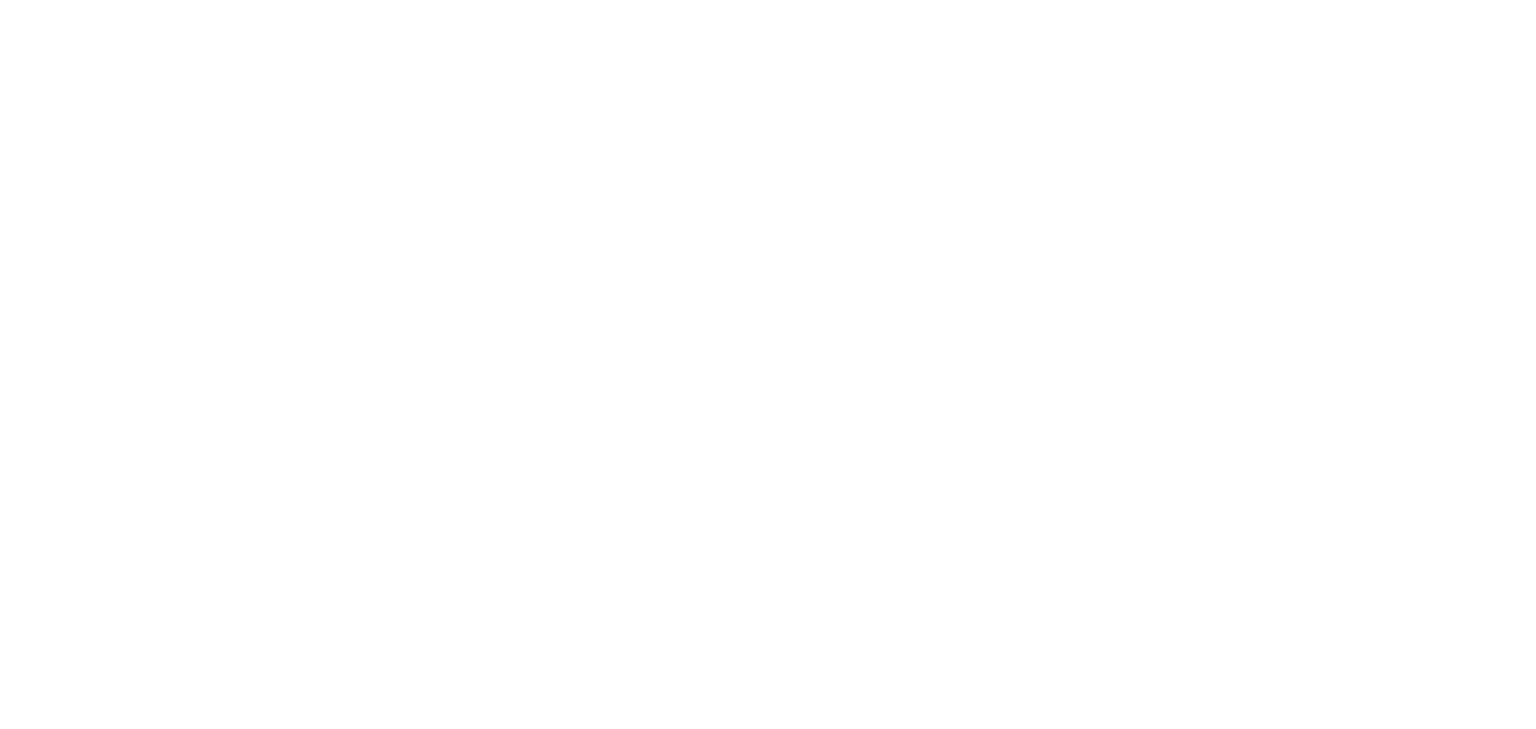 scroll, scrollTop: 0, scrollLeft: 0, axis: both 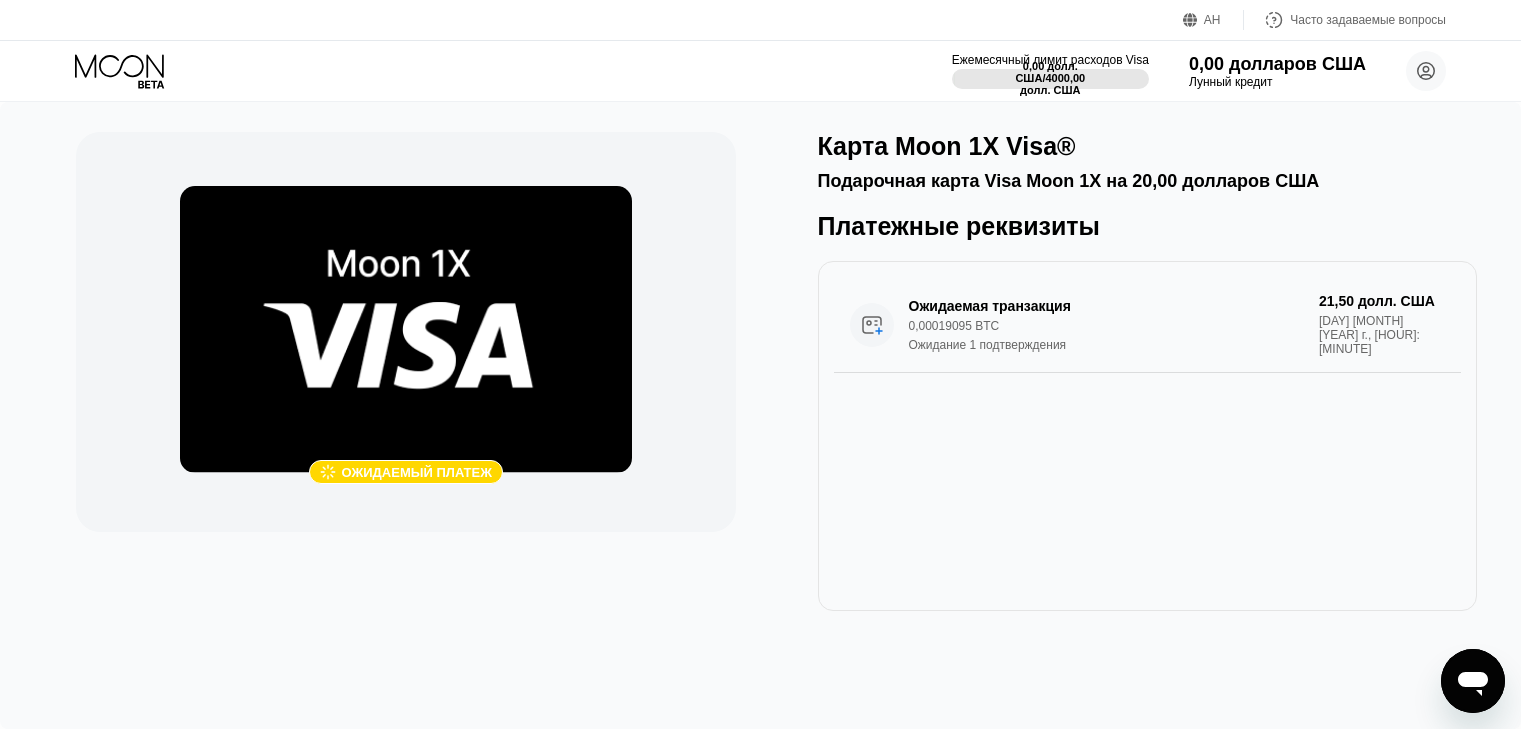 drag, startPoint x: 1068, startPoint y: 477, endPoint x: 940, endPoint y: 477, distance: 128 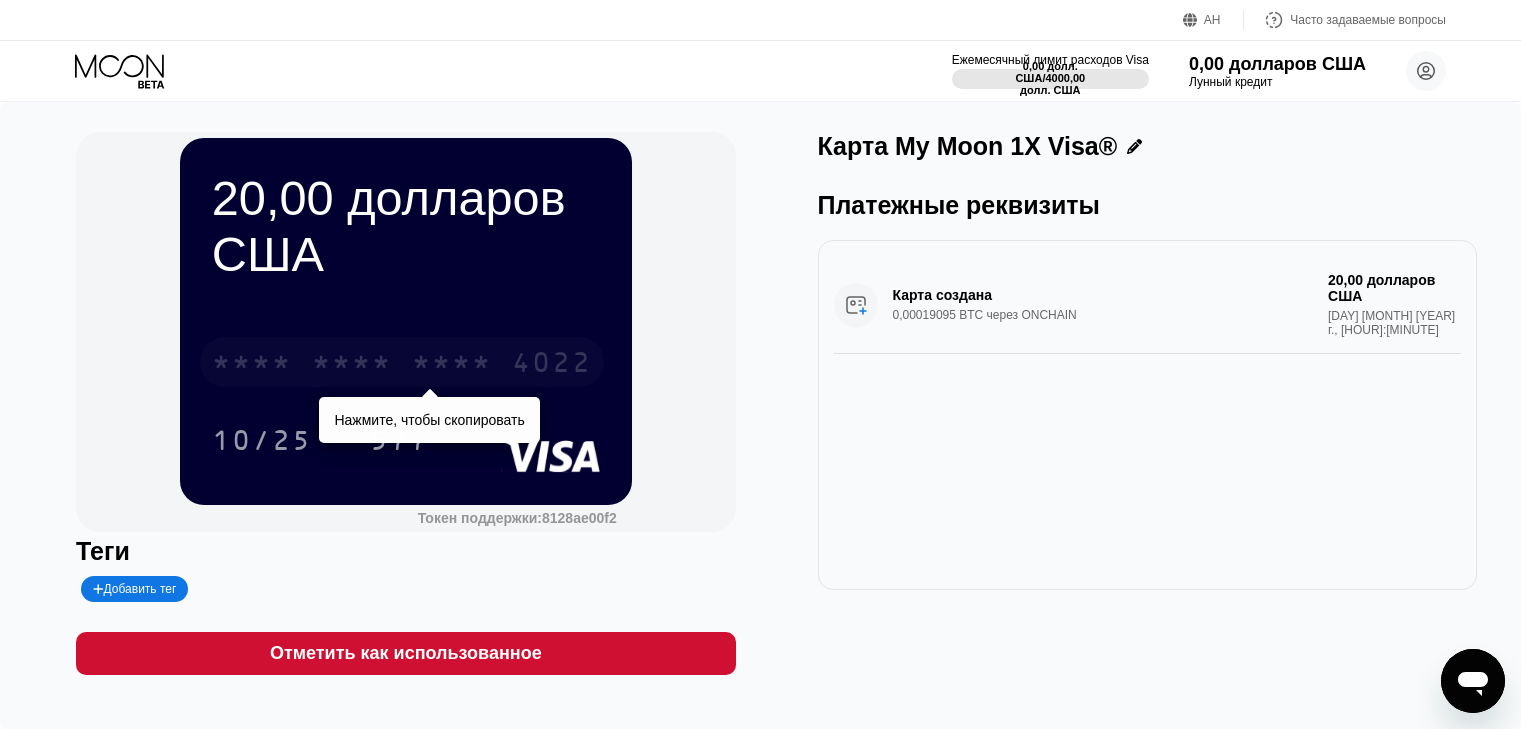 click on "*" at bounding box center [442, 365] 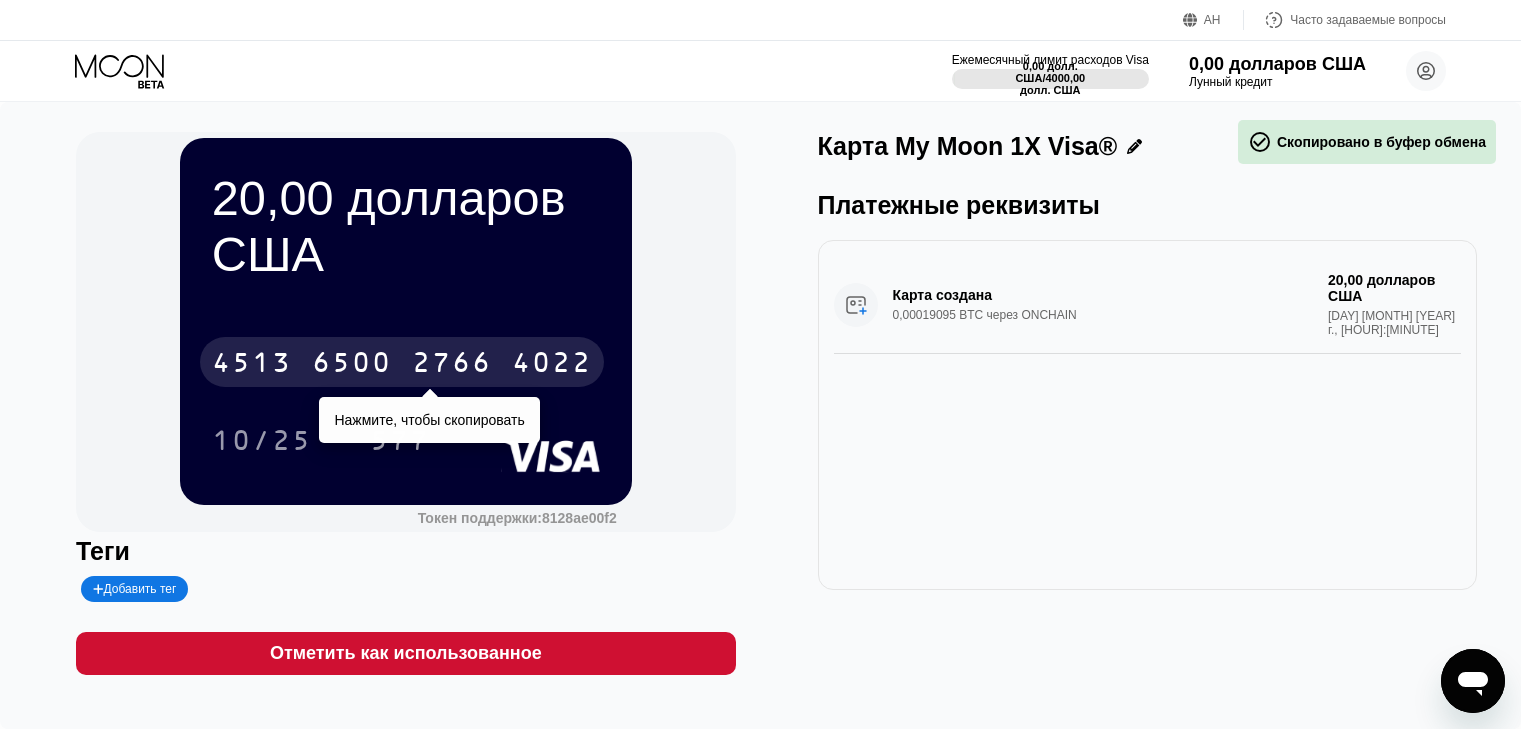 click on "2766" at bounding box center (452, 365) 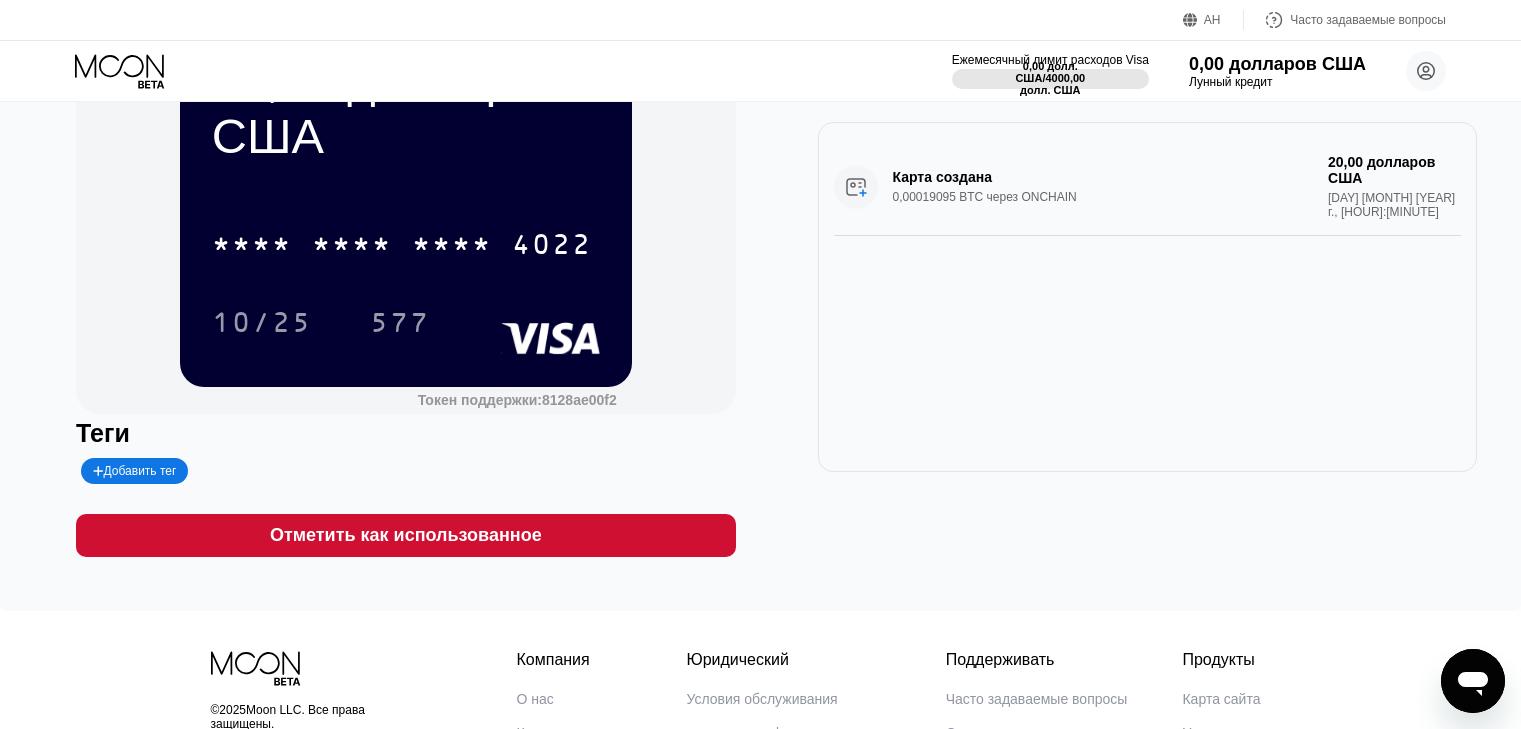 scroll, scrollTop: 0, scrollLeft: 0, axis: both 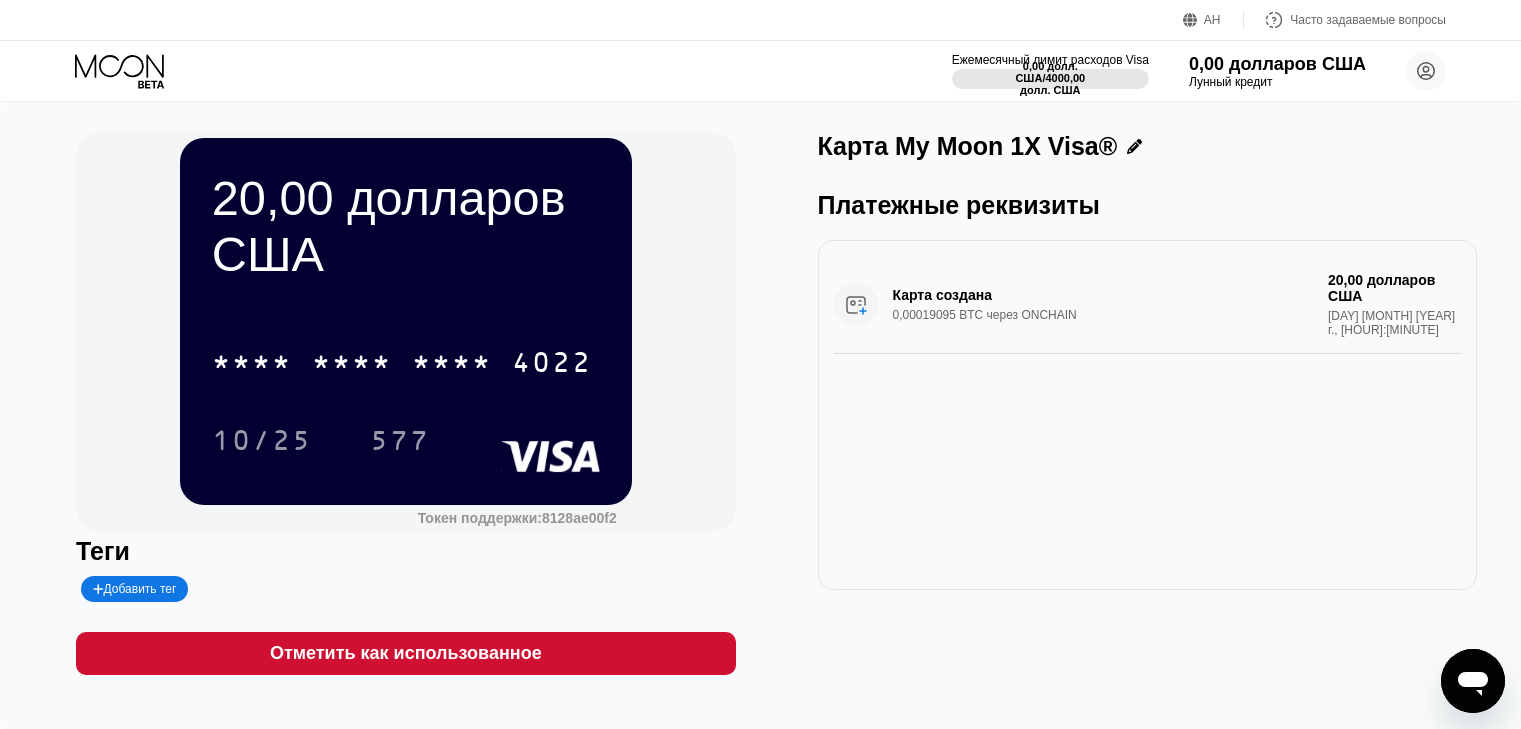 click on "*" at bounding box center [462, 365] 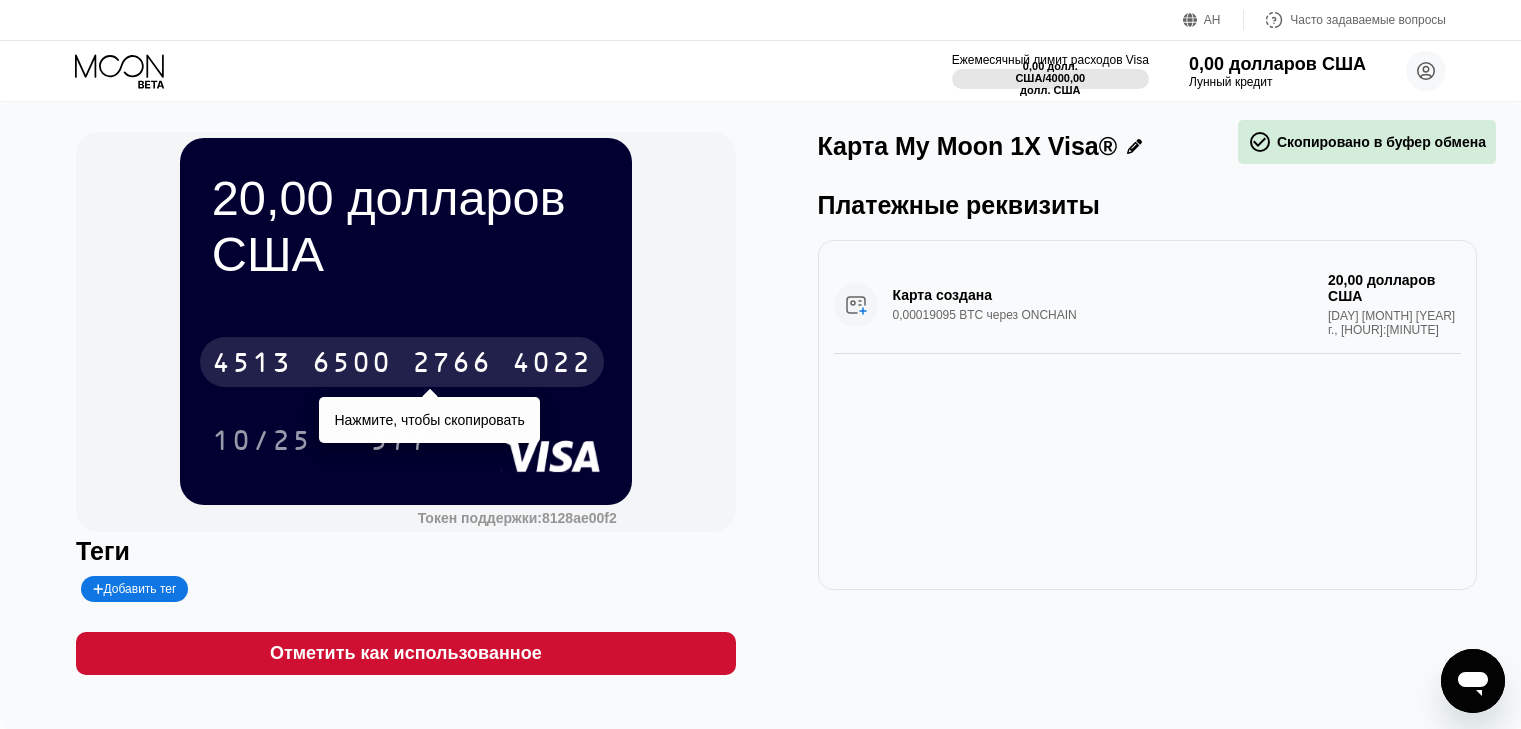 click on "[CARD_NUMBER]" at bounding box center (402, 362) 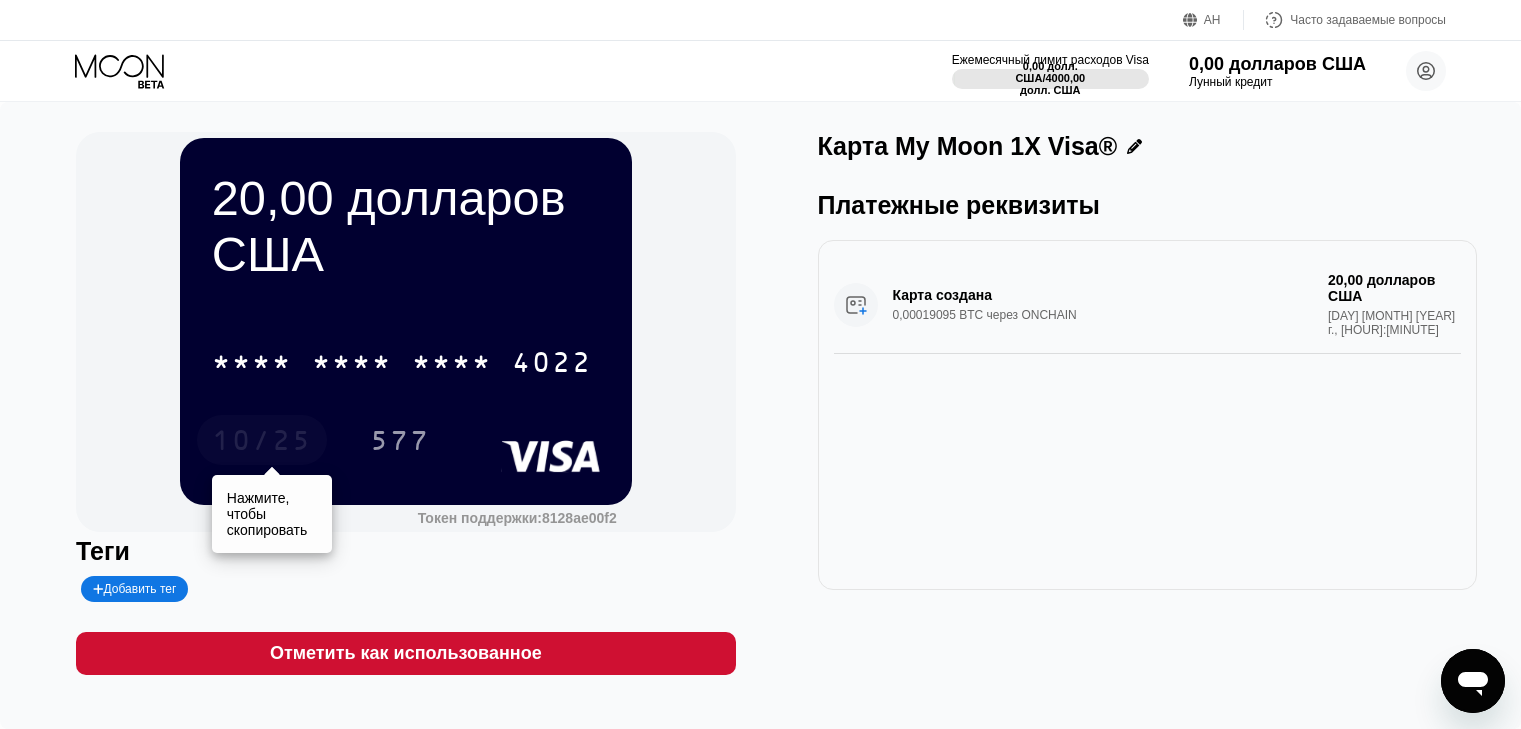click on "10/25" at bounding box center [262, 443] 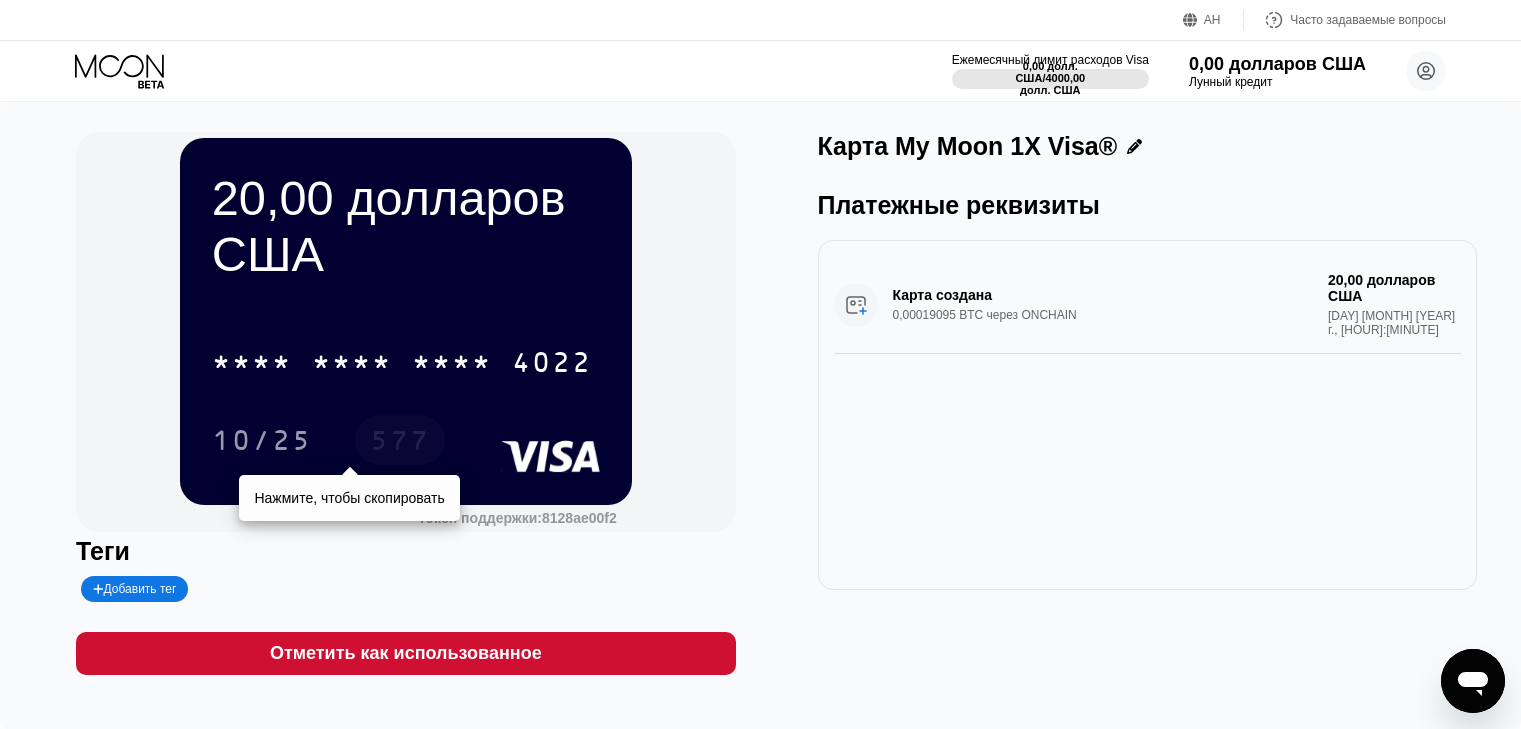 click on "577" at bounding box center [400, 443] 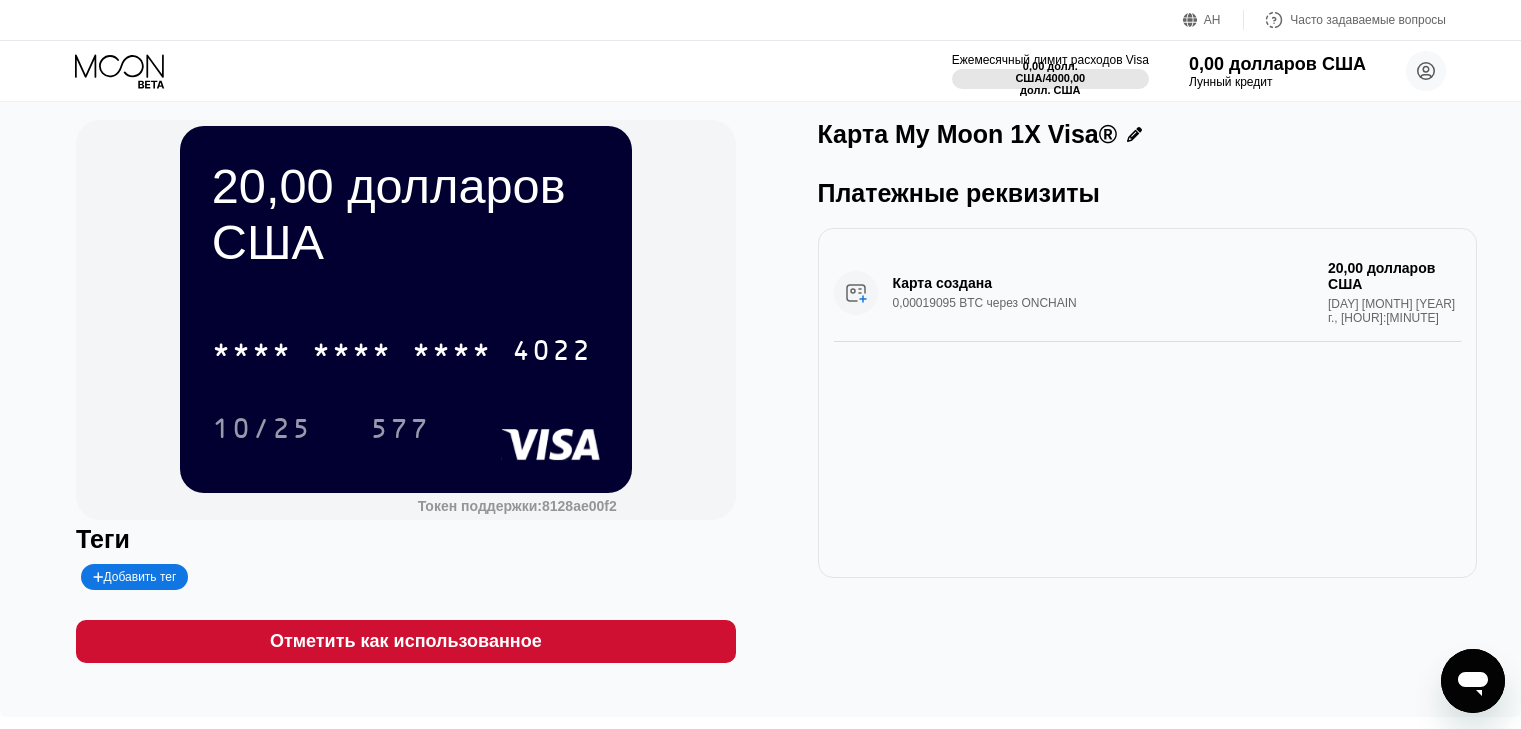 scroll, scrollTop: 0, scrollLeft: 0, axis: both 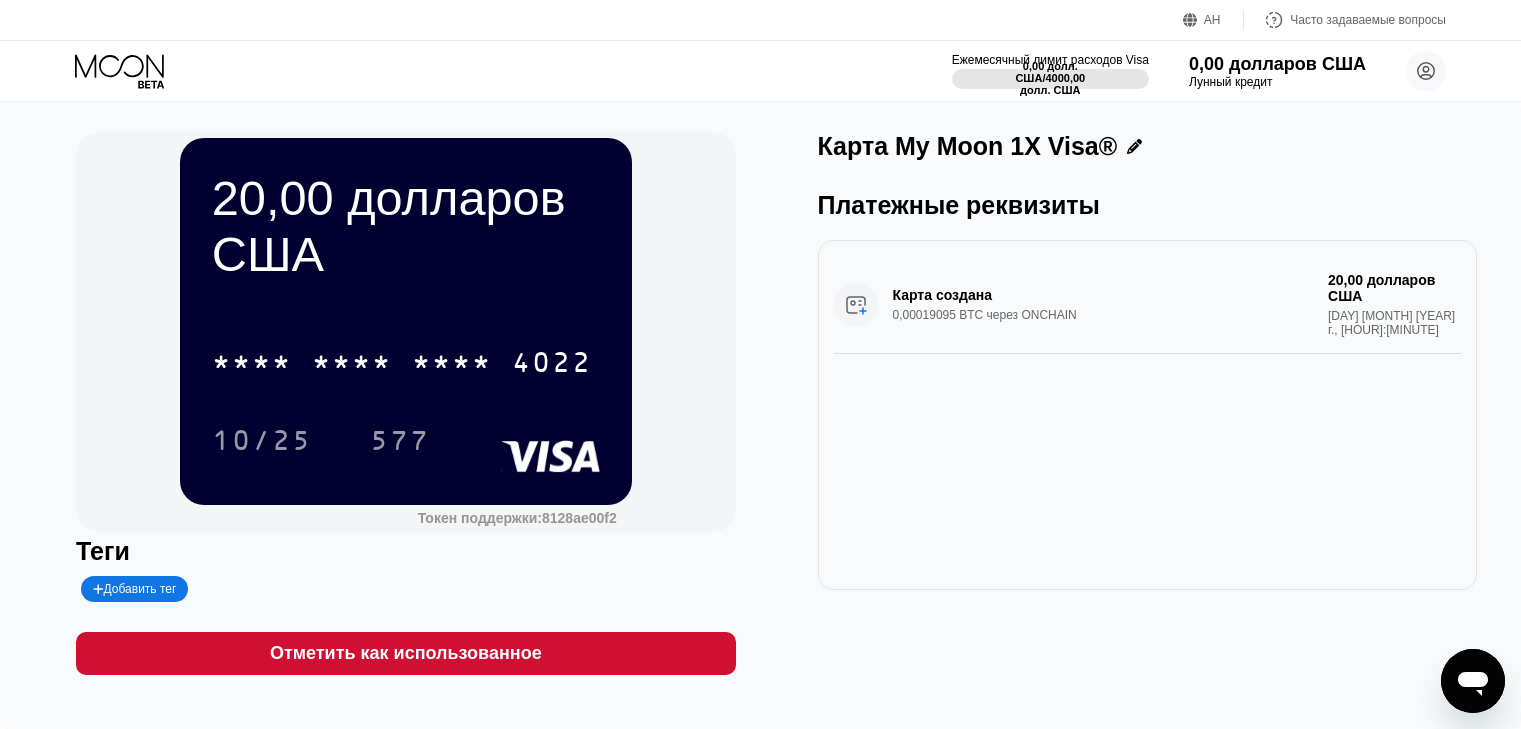 click on "[EXPIRY_MONTH]/[EXPIRY_YEAR] [LAST_FOUR_DIGITS]" at bounding box center [406, 440] 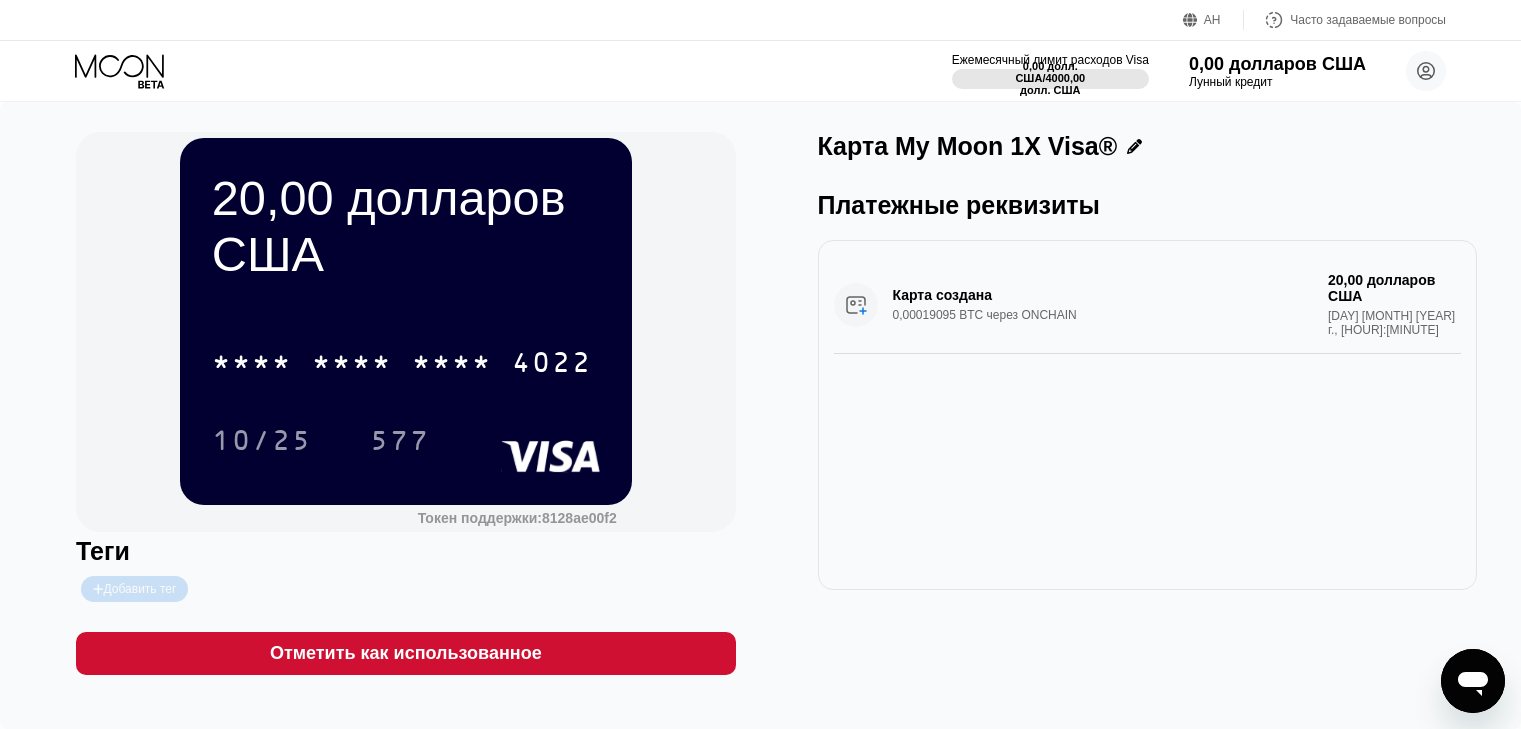 click on "Добавить тег" at bounding box center (140, 589) 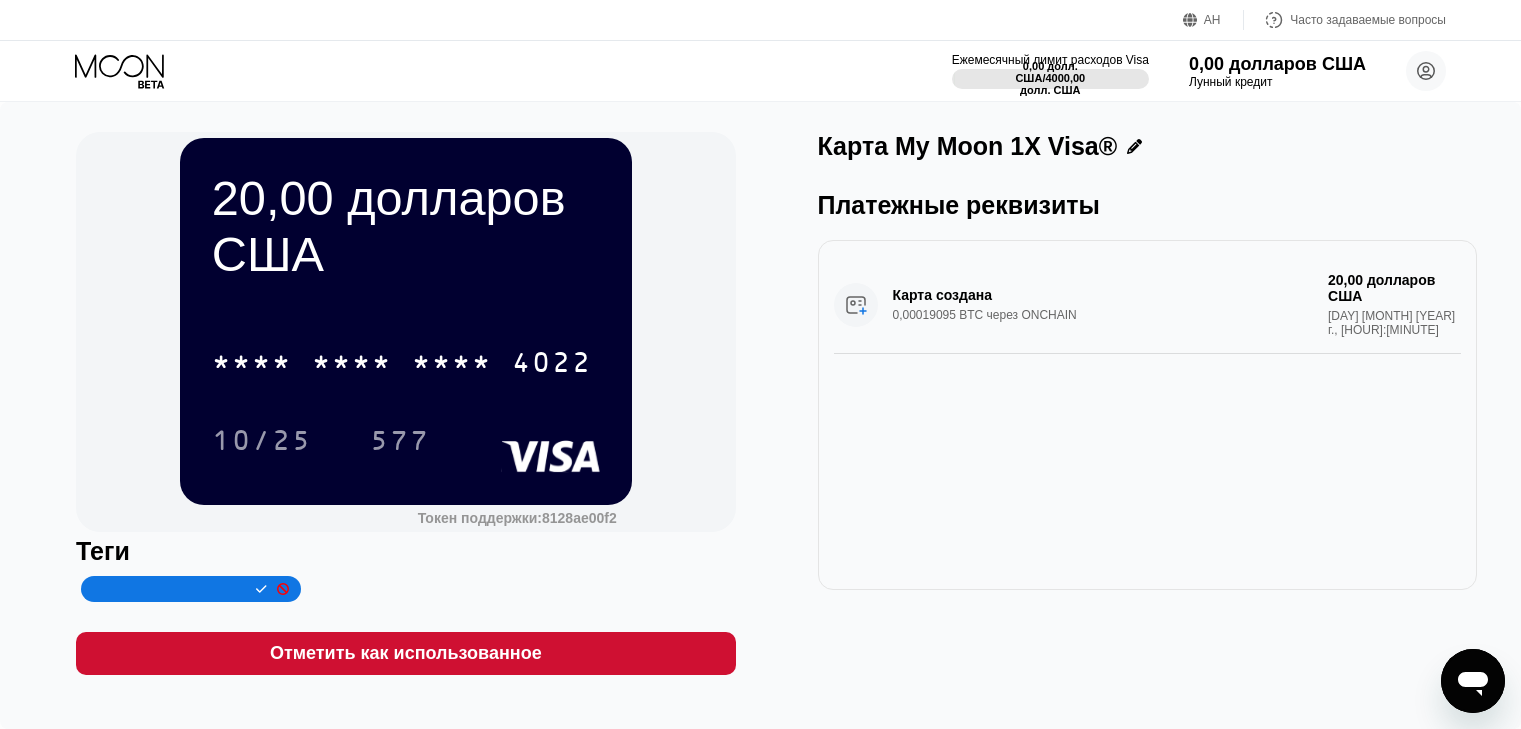 click at bounding box center [169, 589] 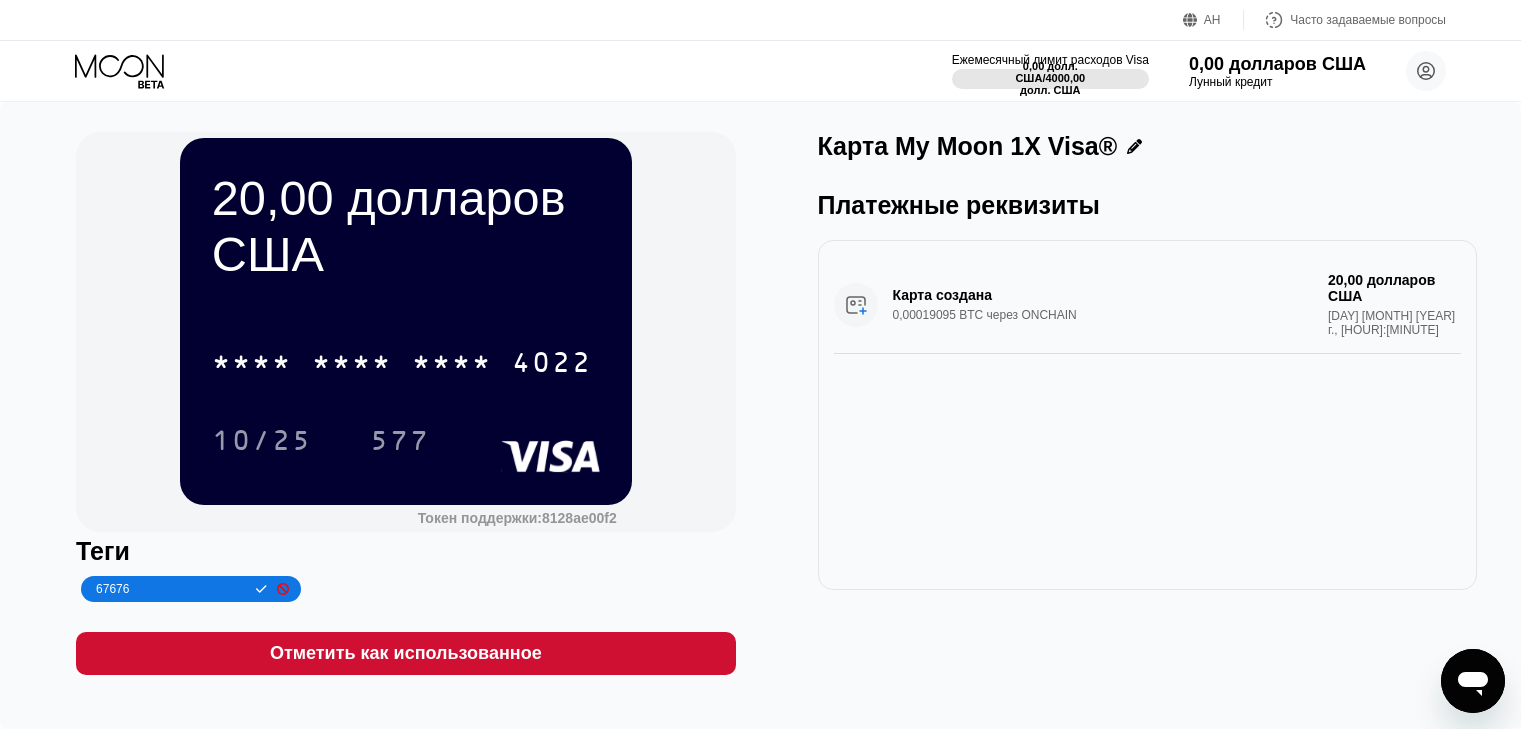 type on "67676" 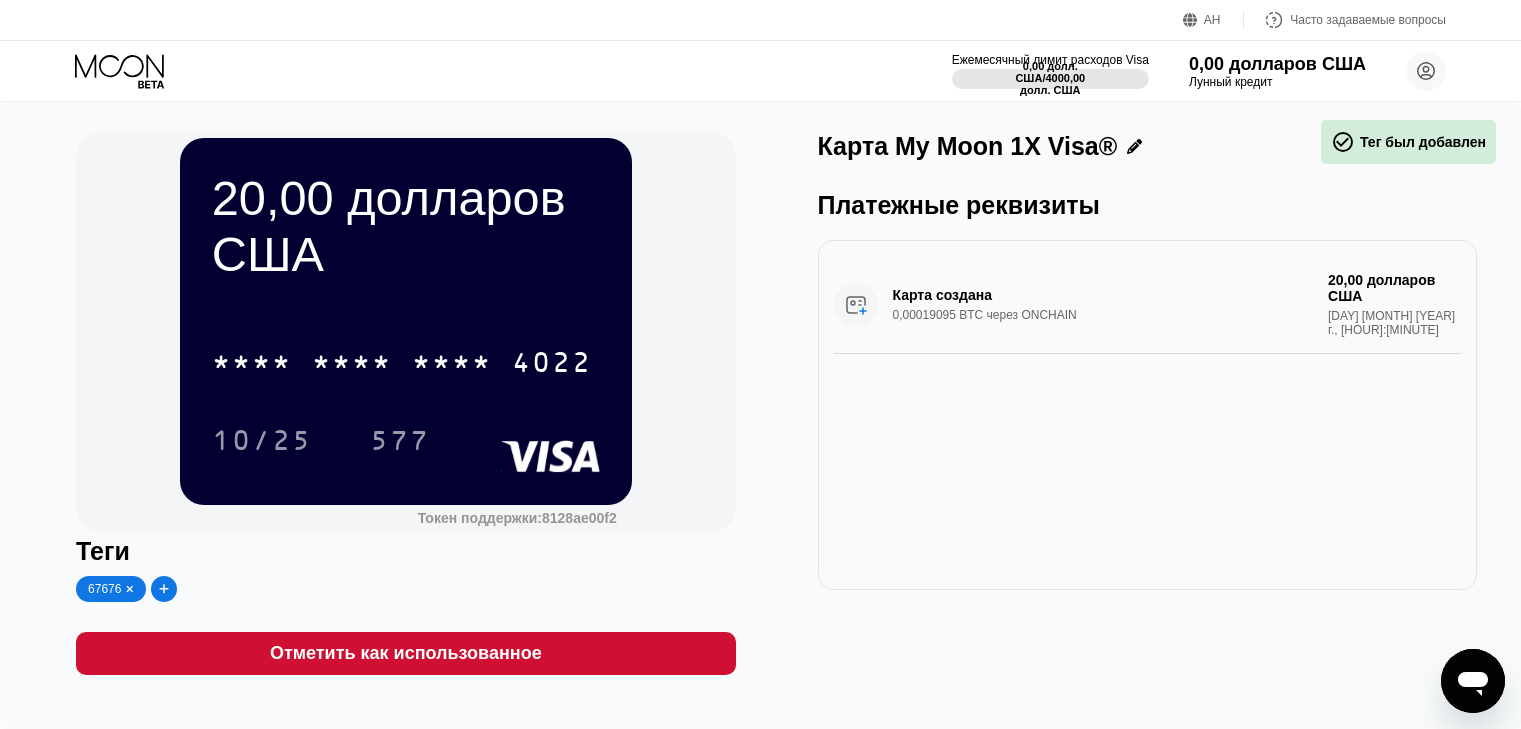 click 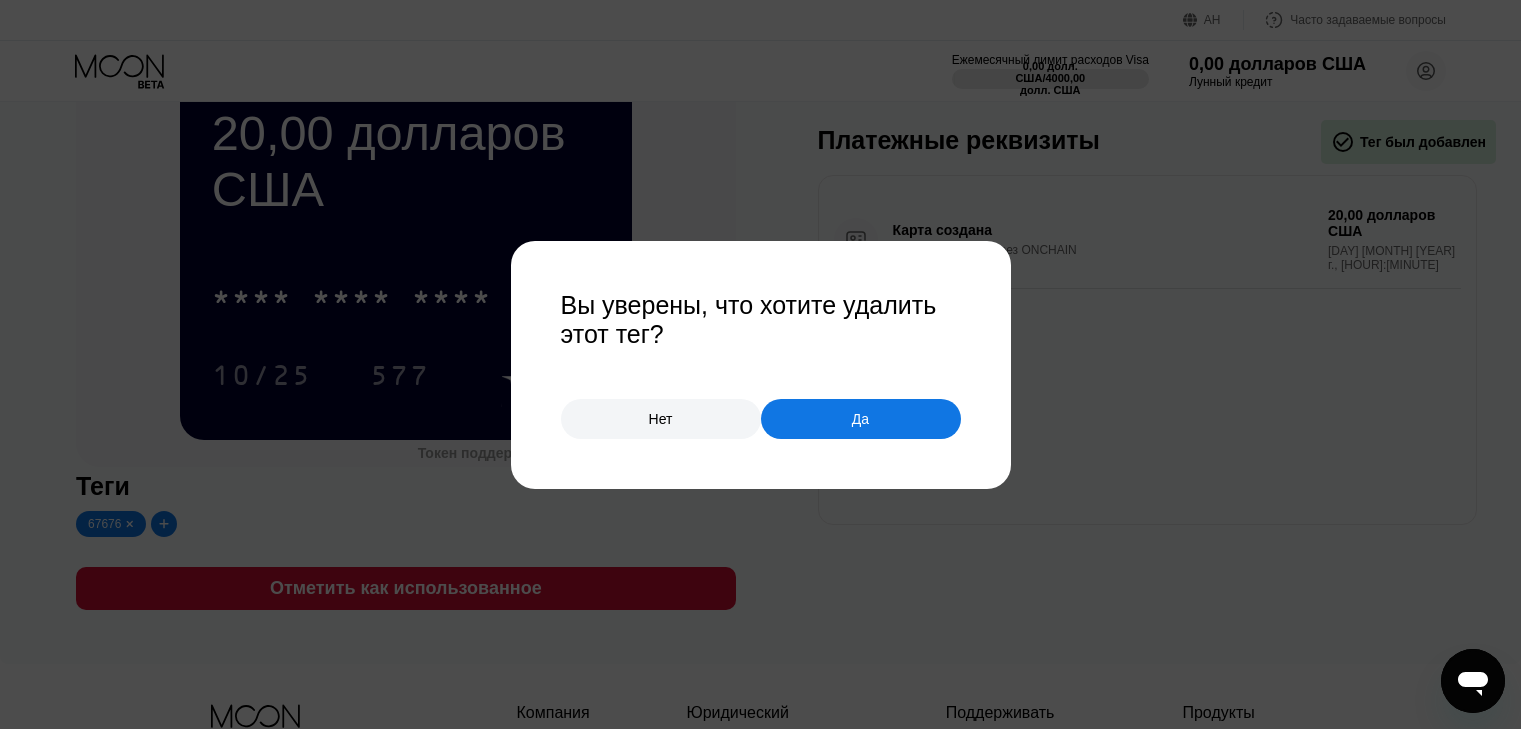 scroll, scrollTop: 100, scrollLeft: 0, axis: vertical 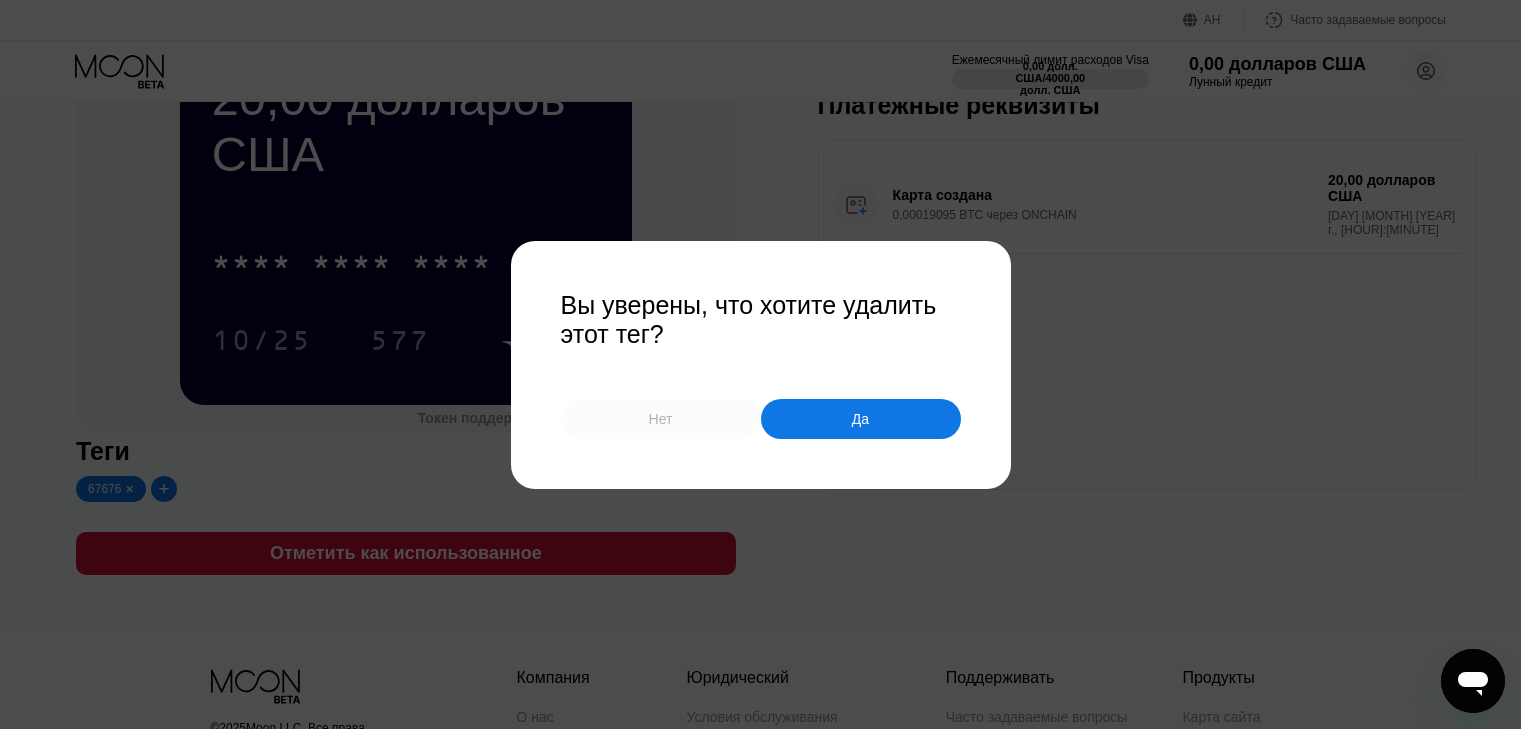 drag, startPoint x: 681, startPoint y: 403, endPoint x: 827, endPoint y: 414, distance: 146.4138 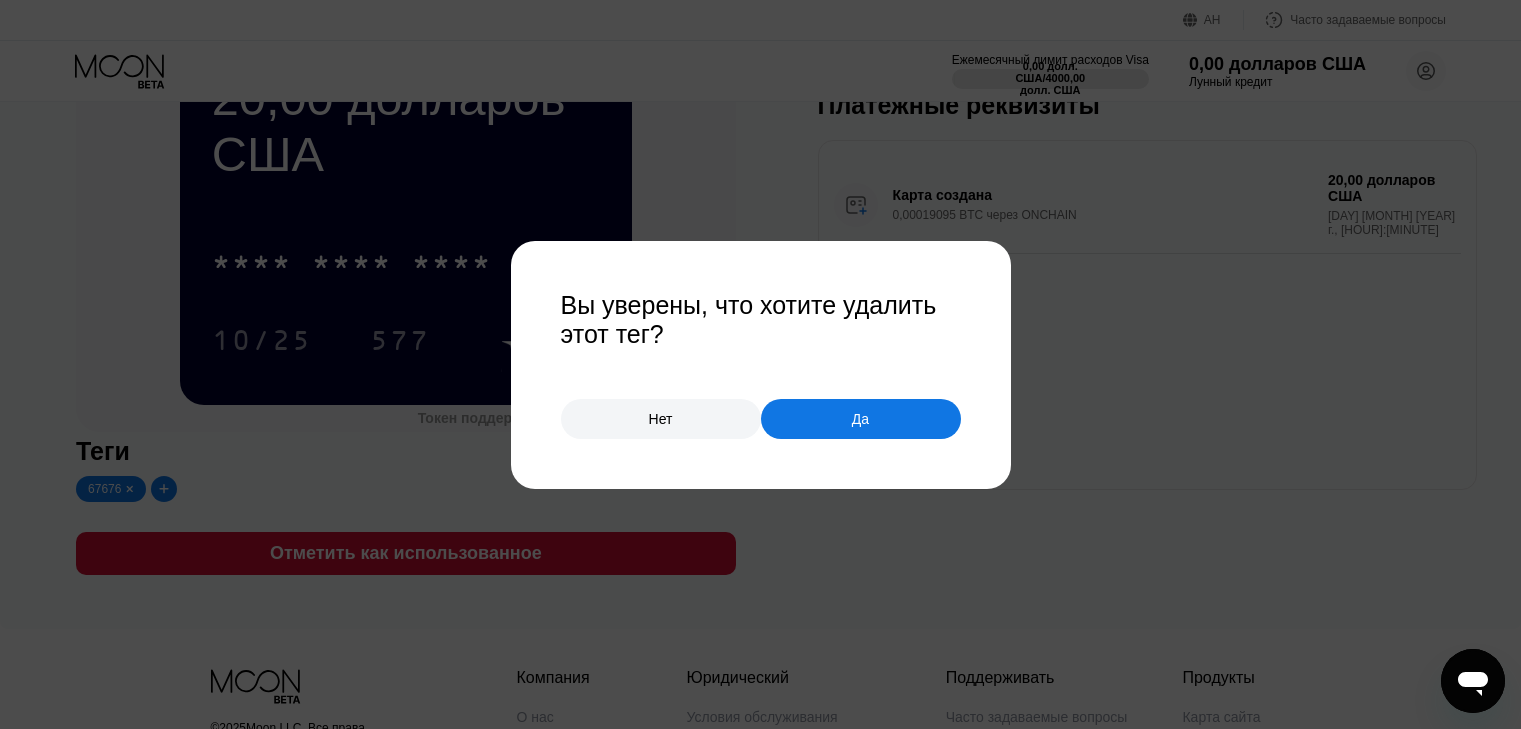 click on "Да" at bounding box center (861, 419) 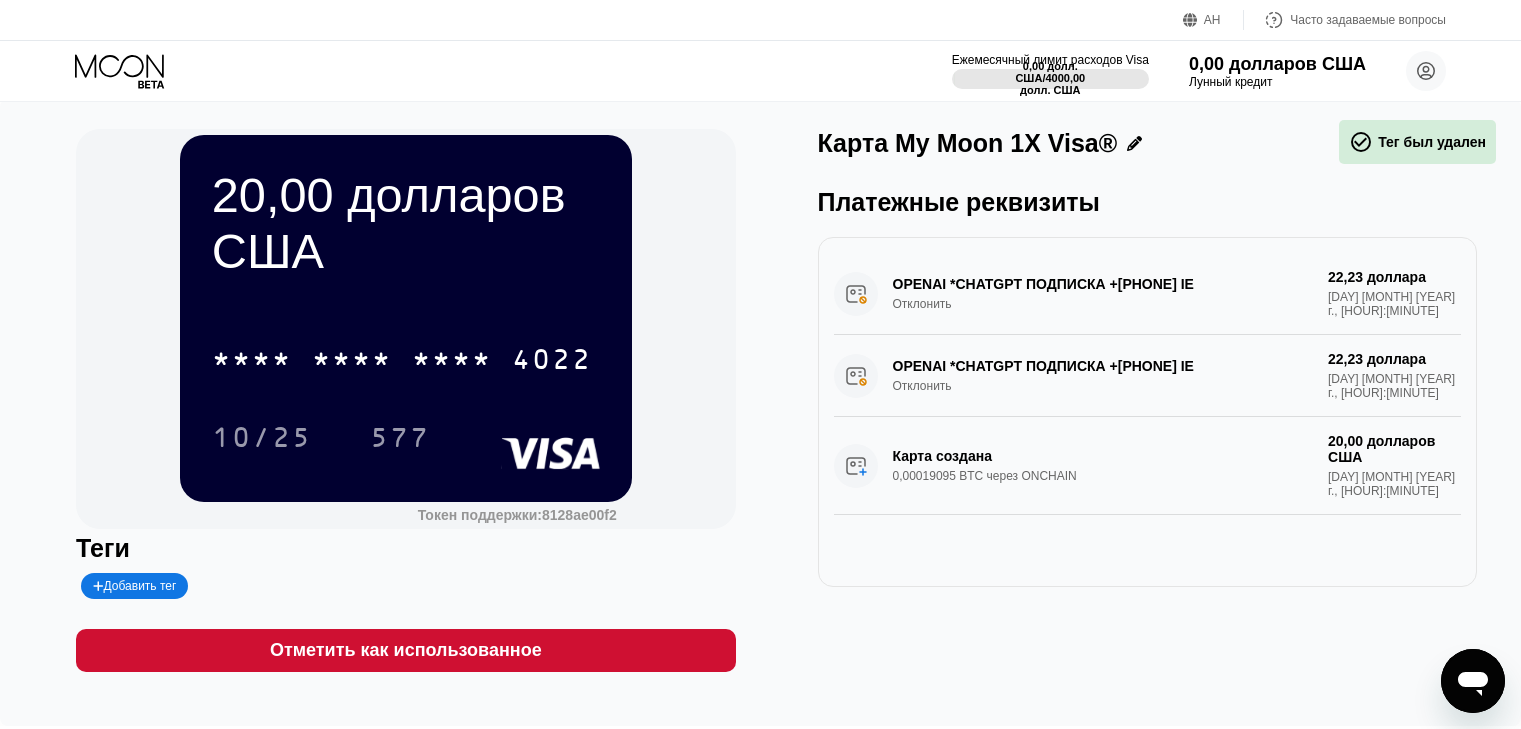 scroll, scrollTop: 0, scrollLeft: 0, axis: both 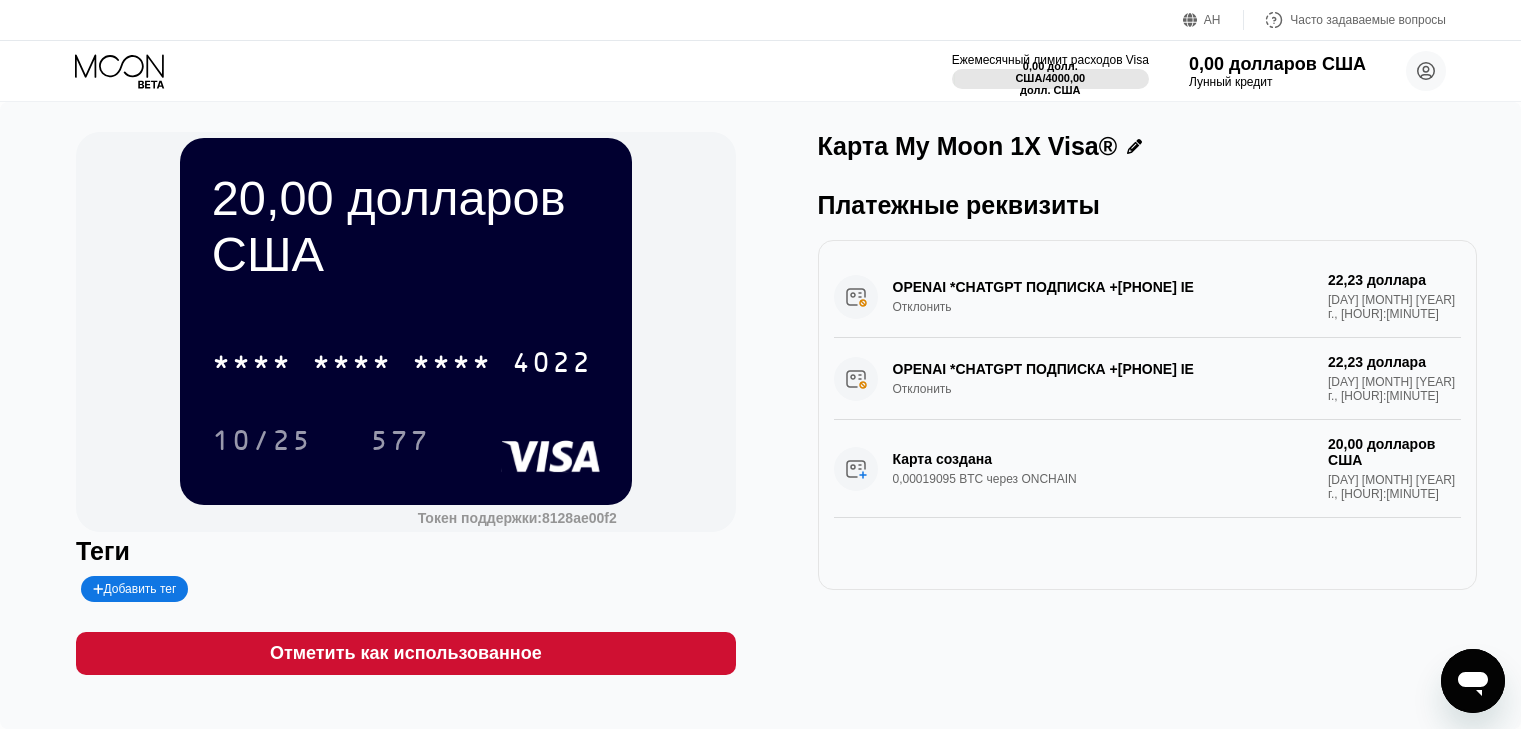 click on "OPENAI *CHATGPT ПОДПИСКА +[PHONE] IE Отклонить 22,23 доллара [DAY] [MONTH] [YEAR] г., [HOUR]:[MINUTE]" at bounding box center [1147, 297] 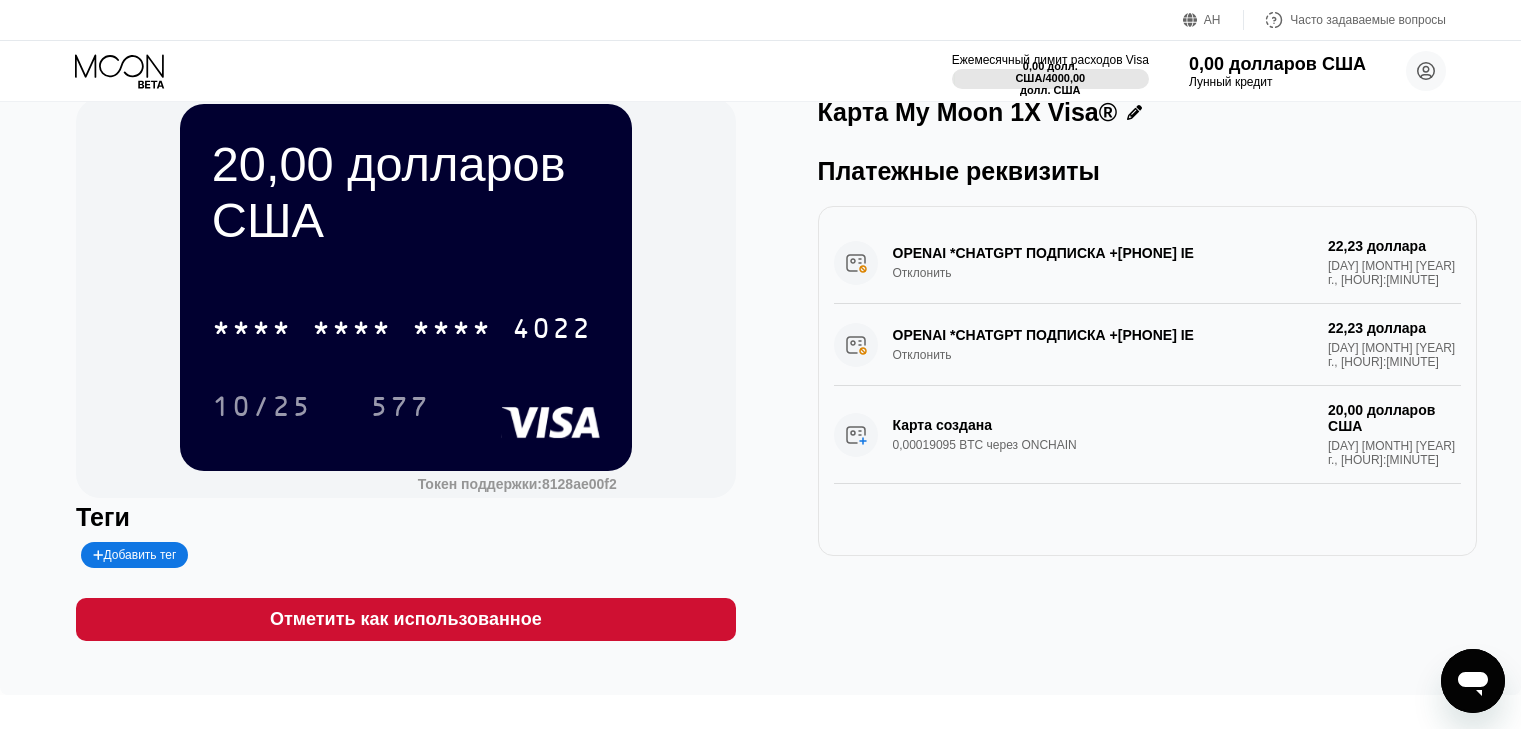 scroll, scrollTop: 0, scrollLeft: 0, axis: both 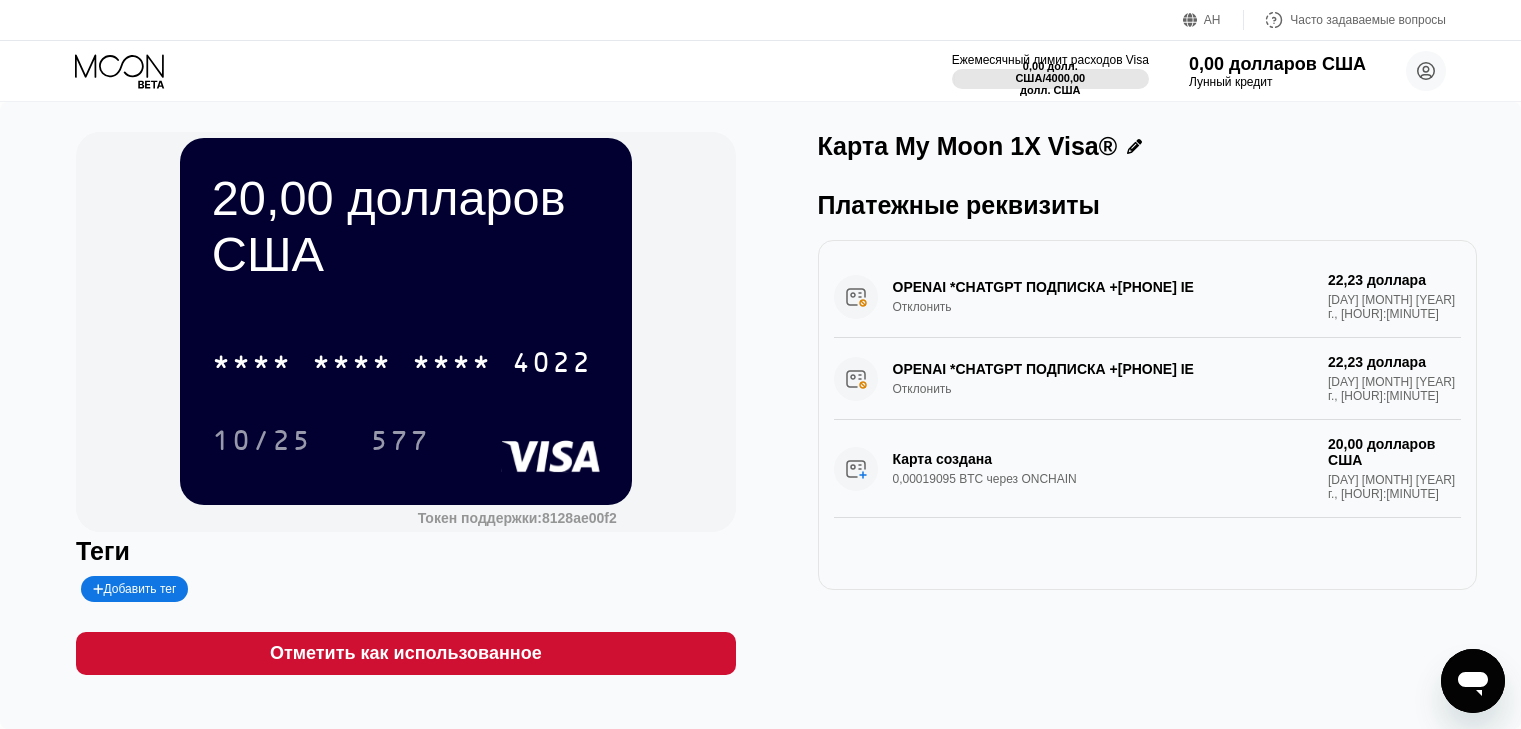 click on "Карта My Moon 1X Visa® Платежные реквизиты OPENAI *CHATGPT ПОДПИСКА +[PHONE] IE Отклонить 22,23 доллара [DAY] [MONTH] [YEAR] г., [HOUR]:[MINUTE] OPENAI *CHATGPT ПОДПИСКА +[PHONE] IE Отклонить 22,23 доллара [DAY] [MONTH] [YEAR] г., [HOUR]:[MINUTE] Карта создана 0,00019095 BTC через ONCHAIN 20,00 долларов США [DAY] [MONTH] [YEAR] г., [HOUR]:[MINUTE]" at bounding box center [1147, 403] 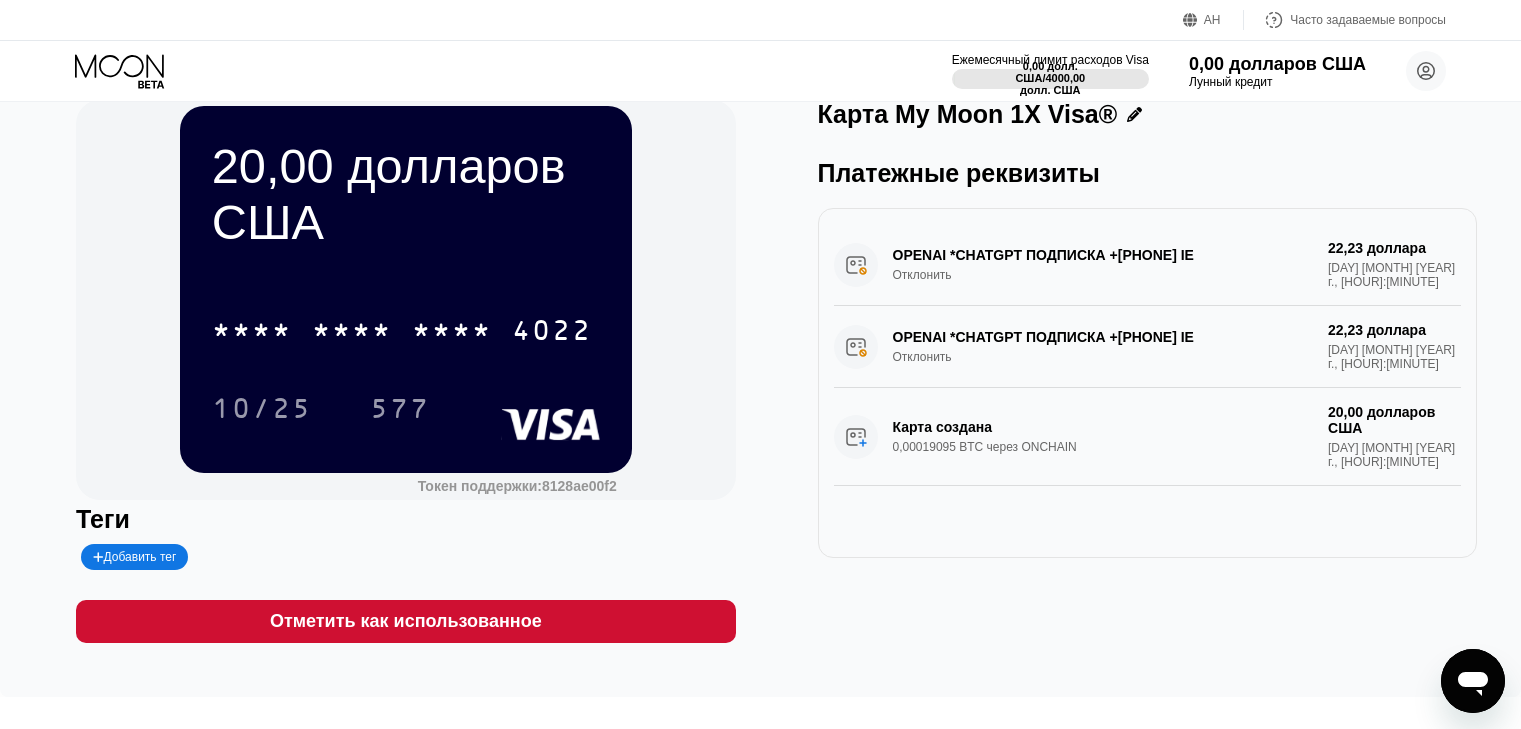 scroll, scrollTop: 0, scrollLeft: 0, axis: both 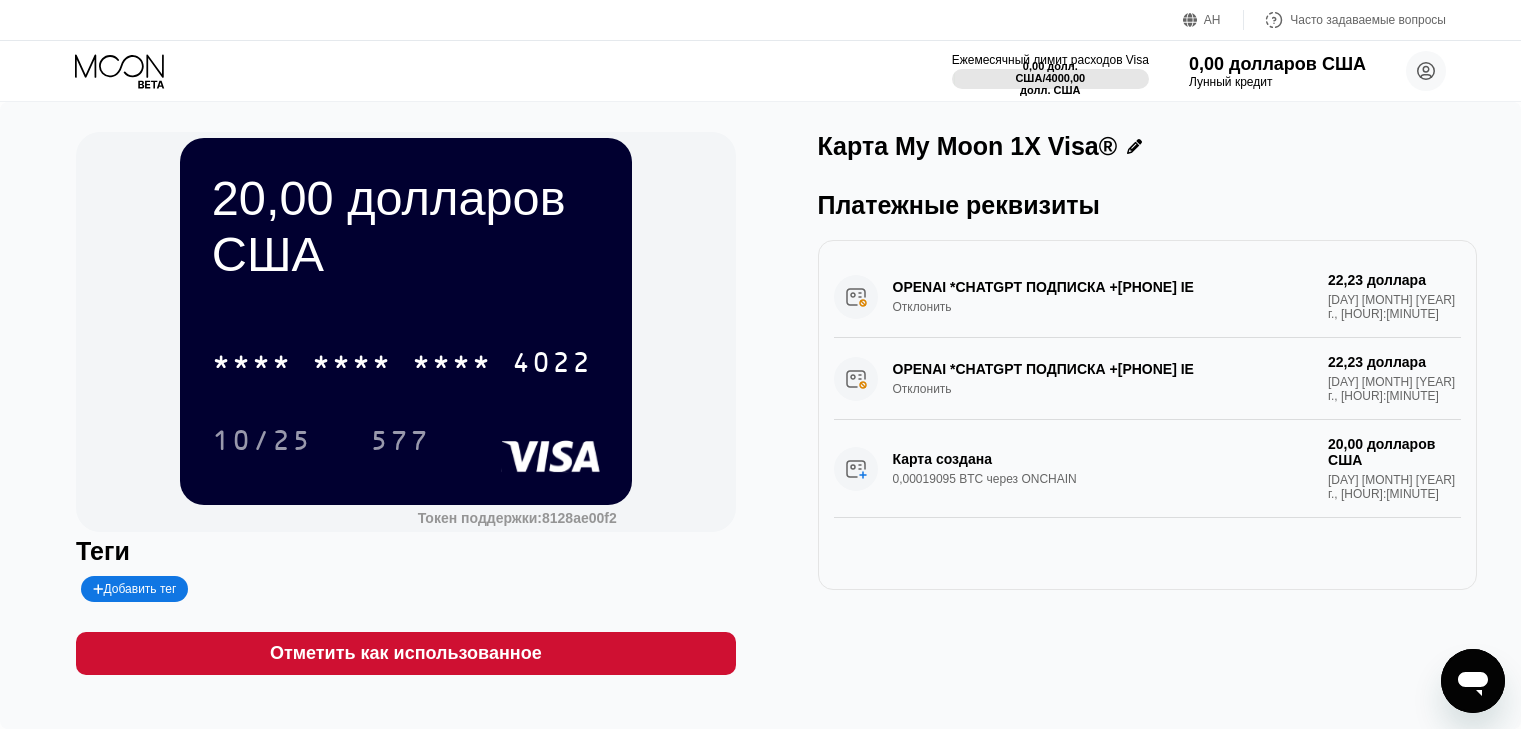click 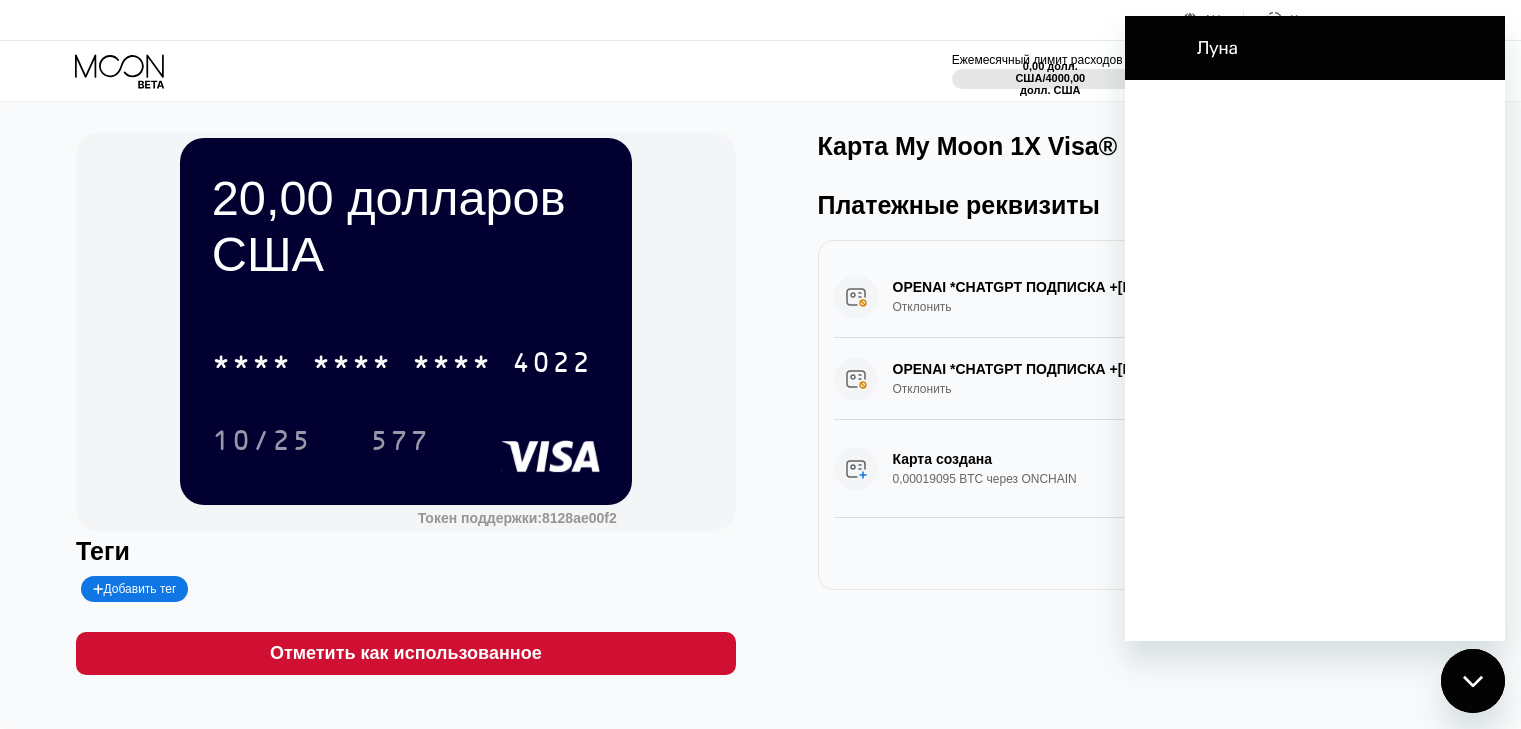 scroll, scrollTop: 0, scrollLeft: 0, axis: both 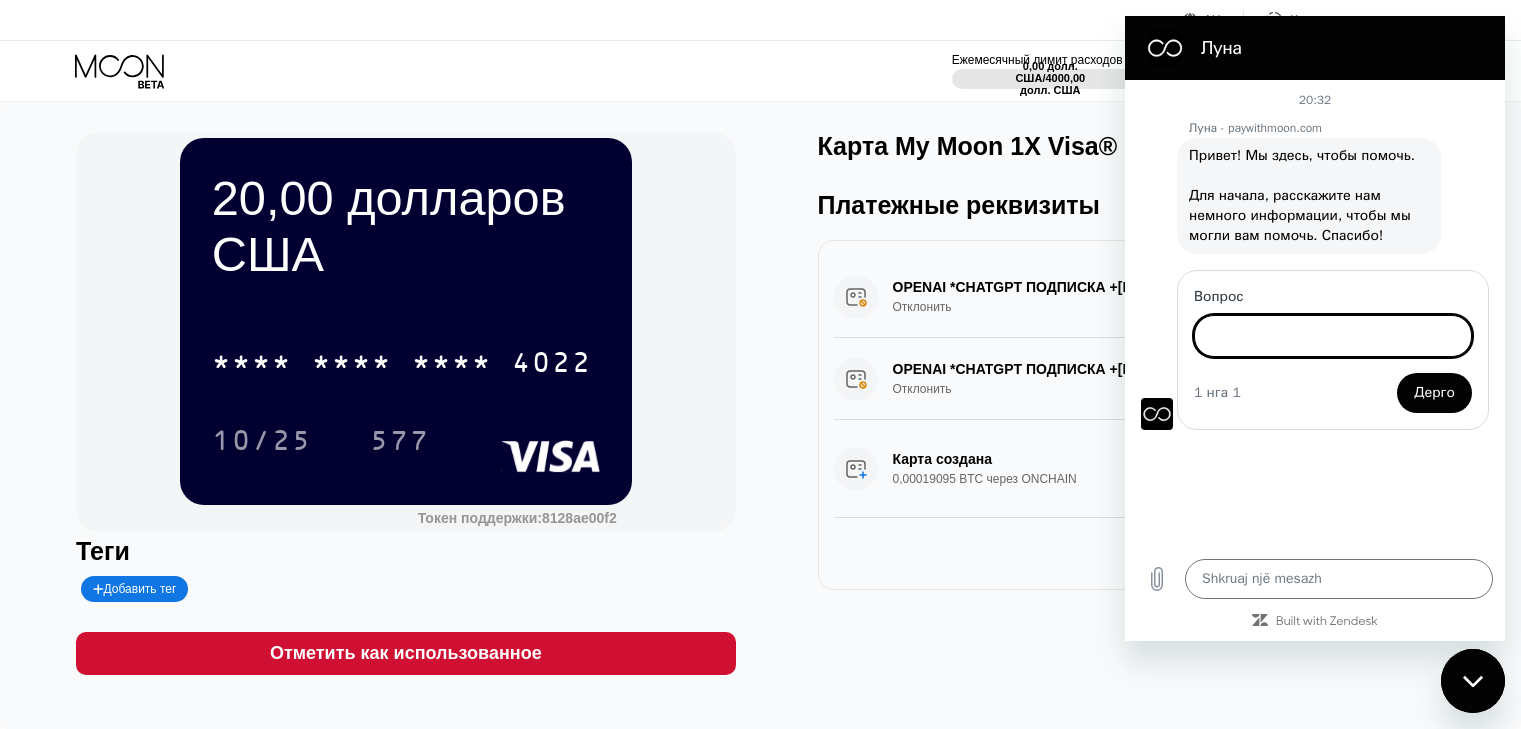 click on "Вопрос" at bounding box center [1333, 336] 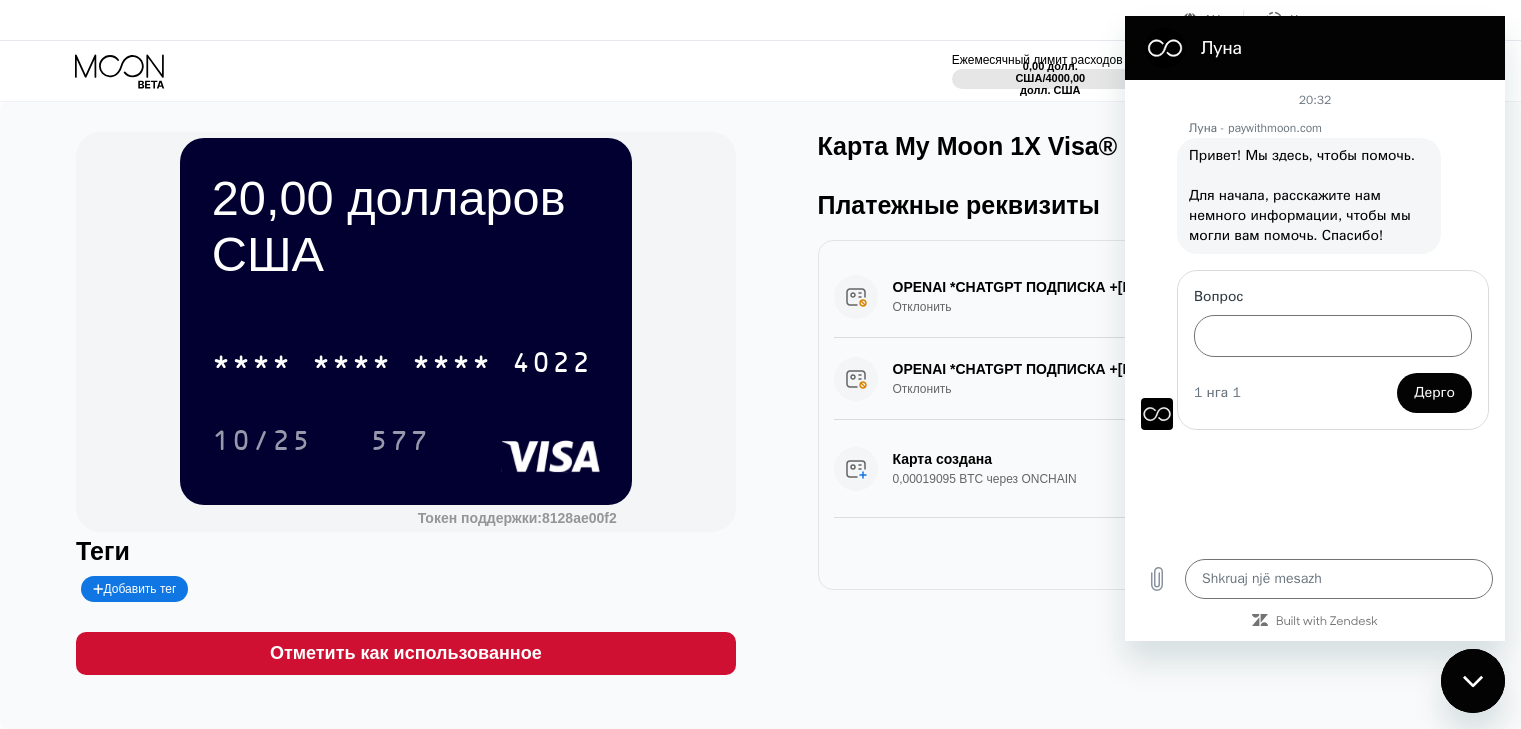 type on "x" 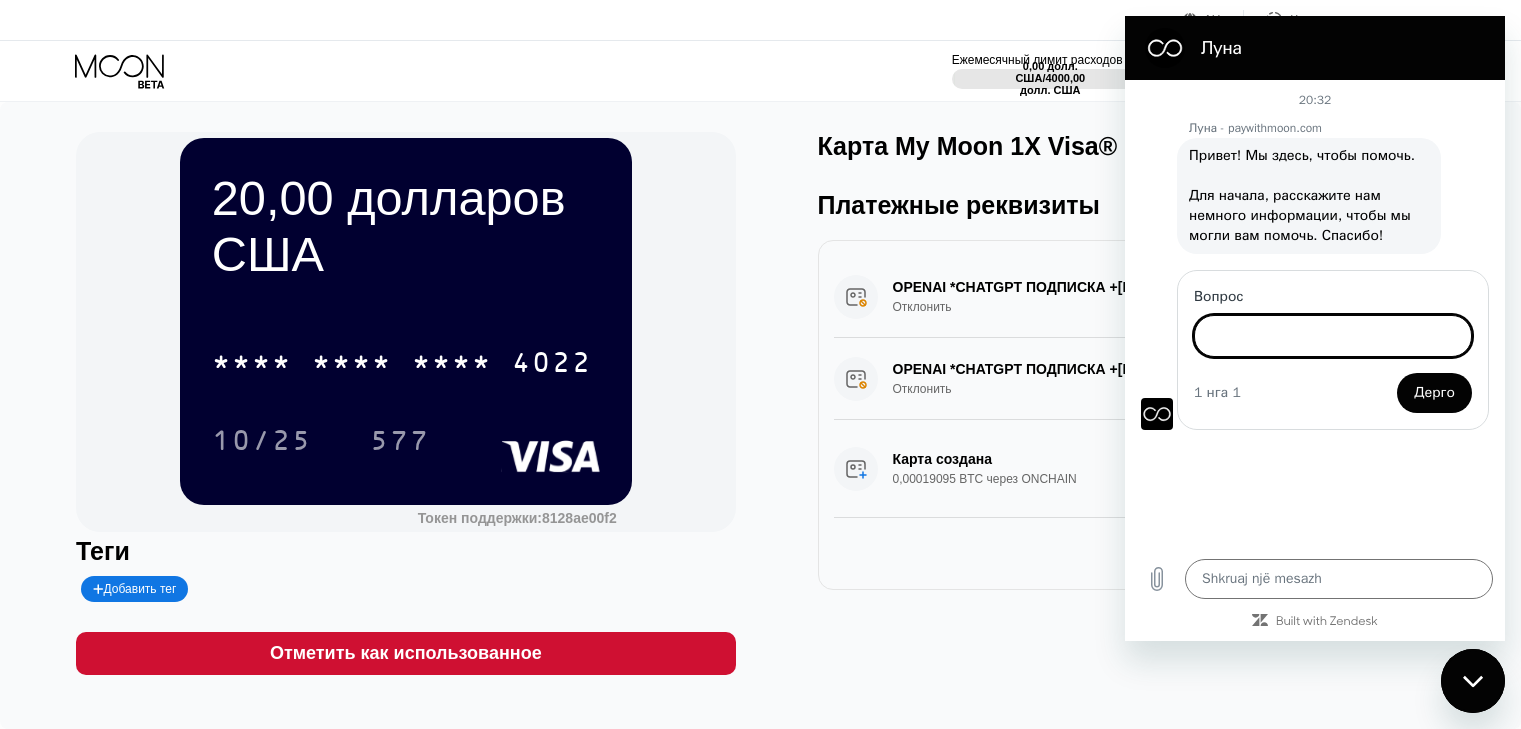 paste on "I don't have enough money on my card. Can I top it up?" 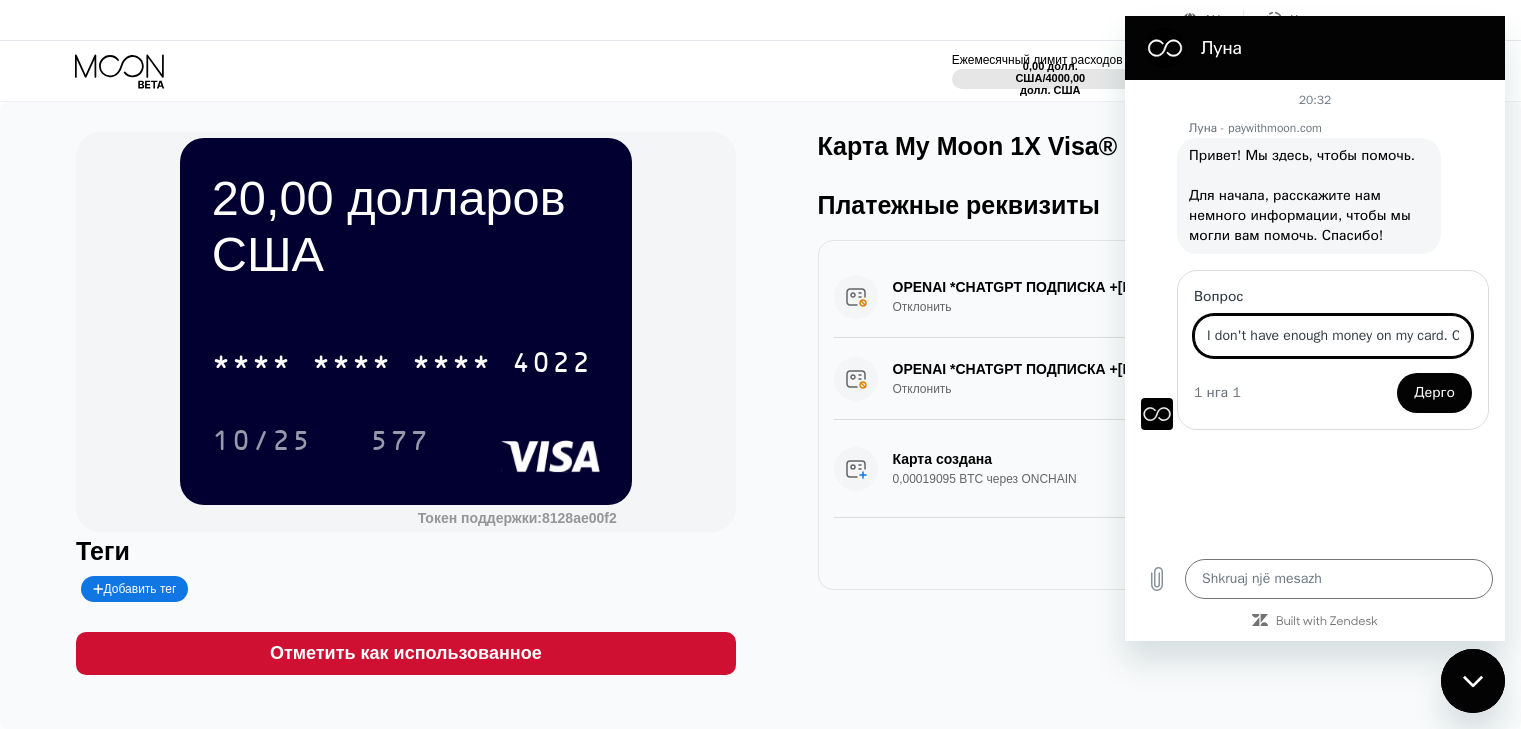 scroll, scrollTop: 0, scrollLeft: 92, axis: horizontal 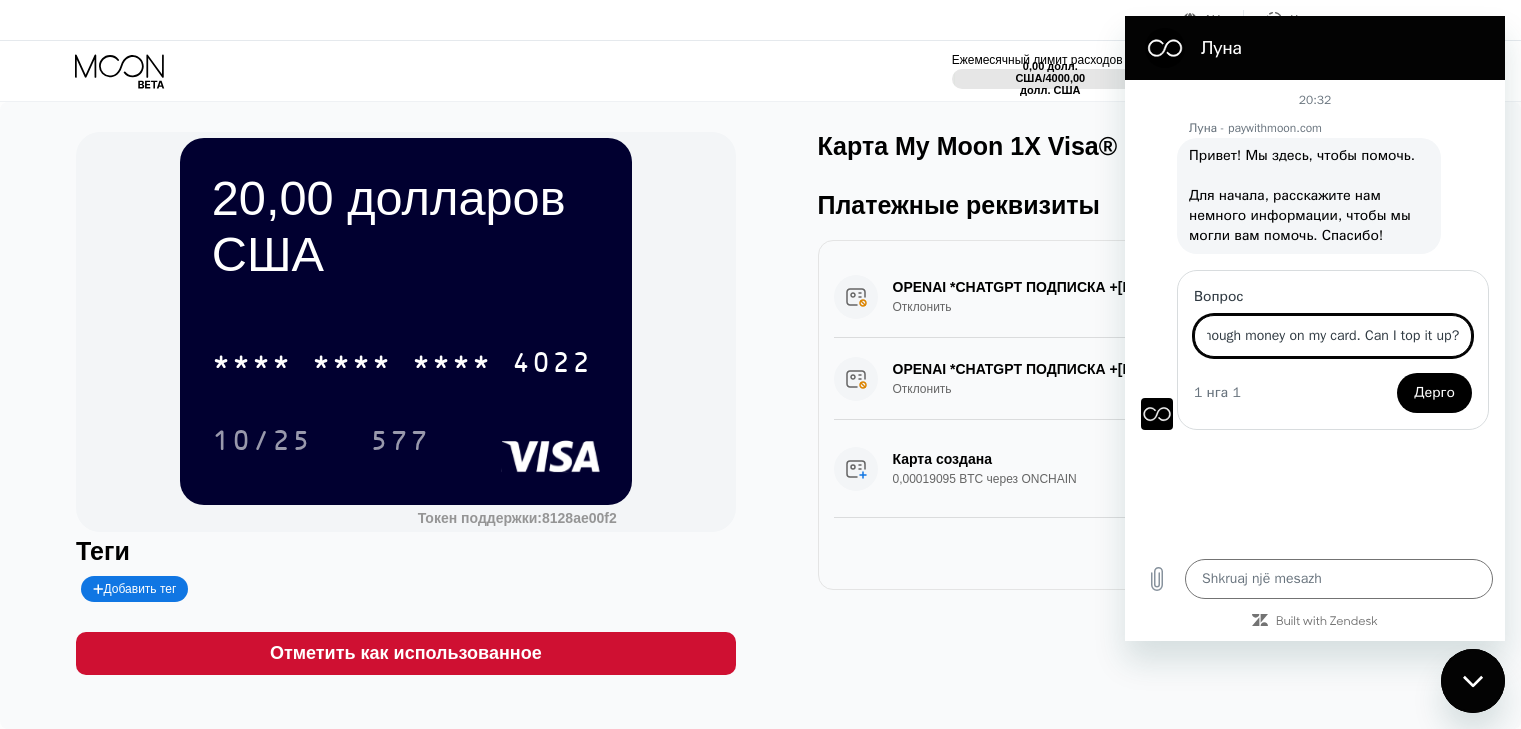 type on "I don't have enough money on my card. Can I top it up?" 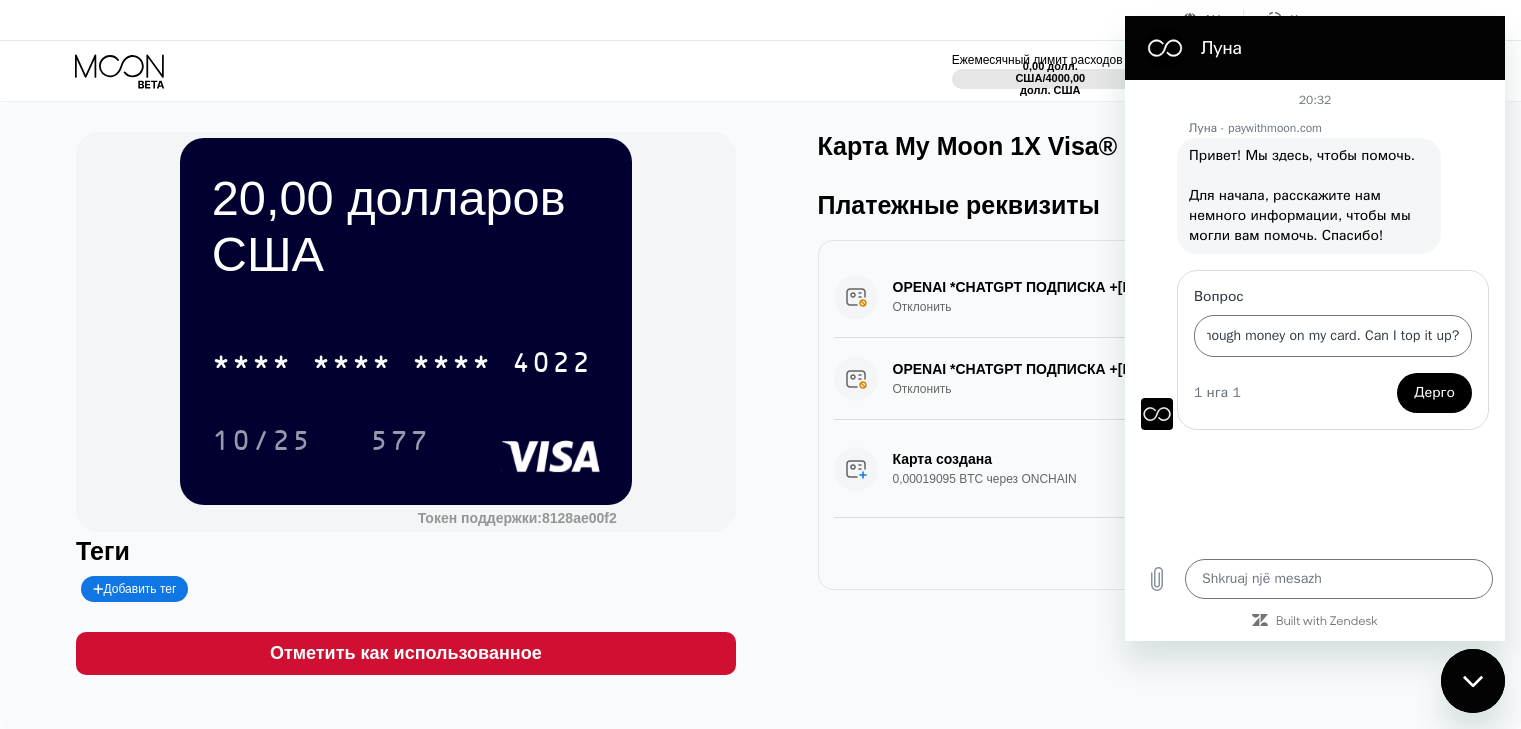 scroll, scrollTop: 0, scrollLeft: 0, axis: both 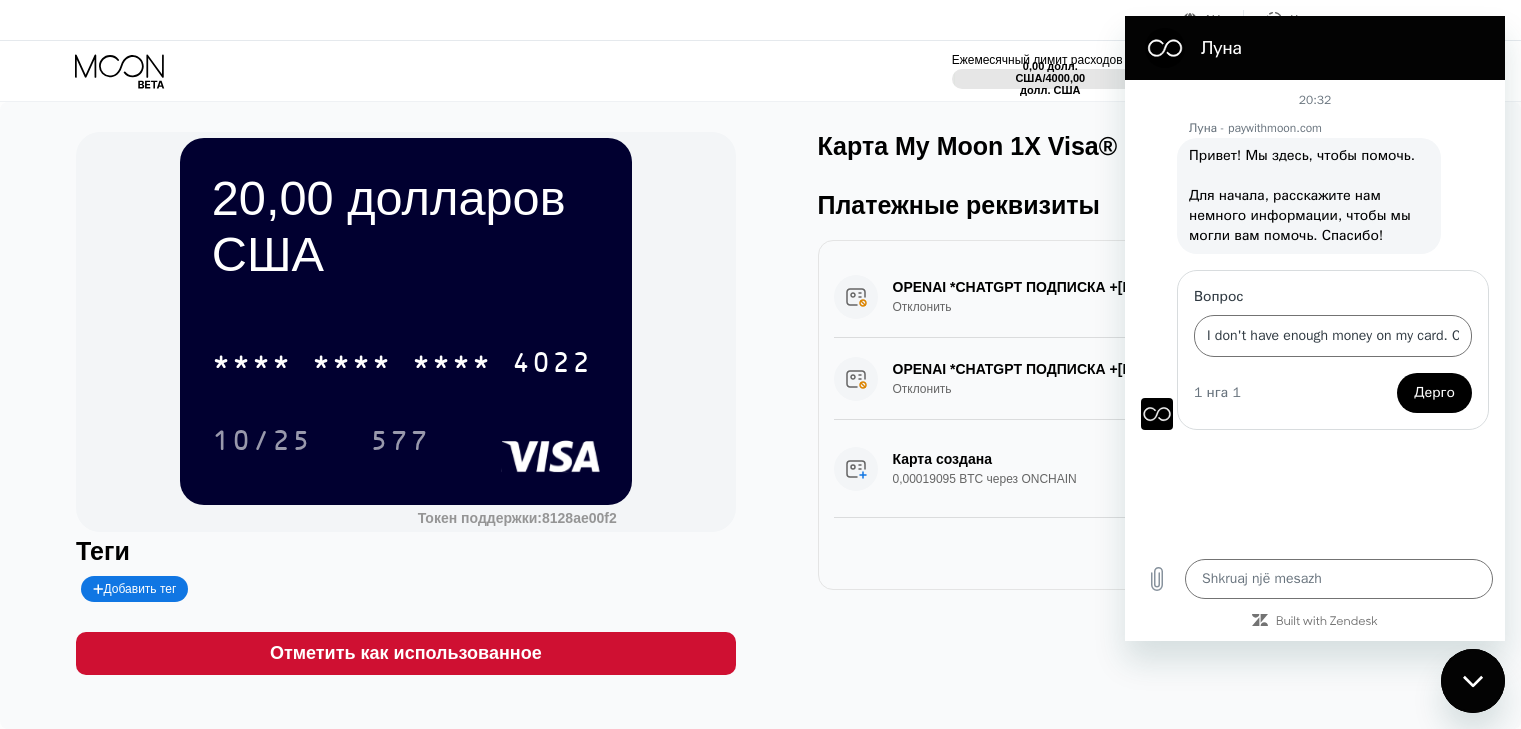 click on "Дерго" at bounding box center (1434, 392) 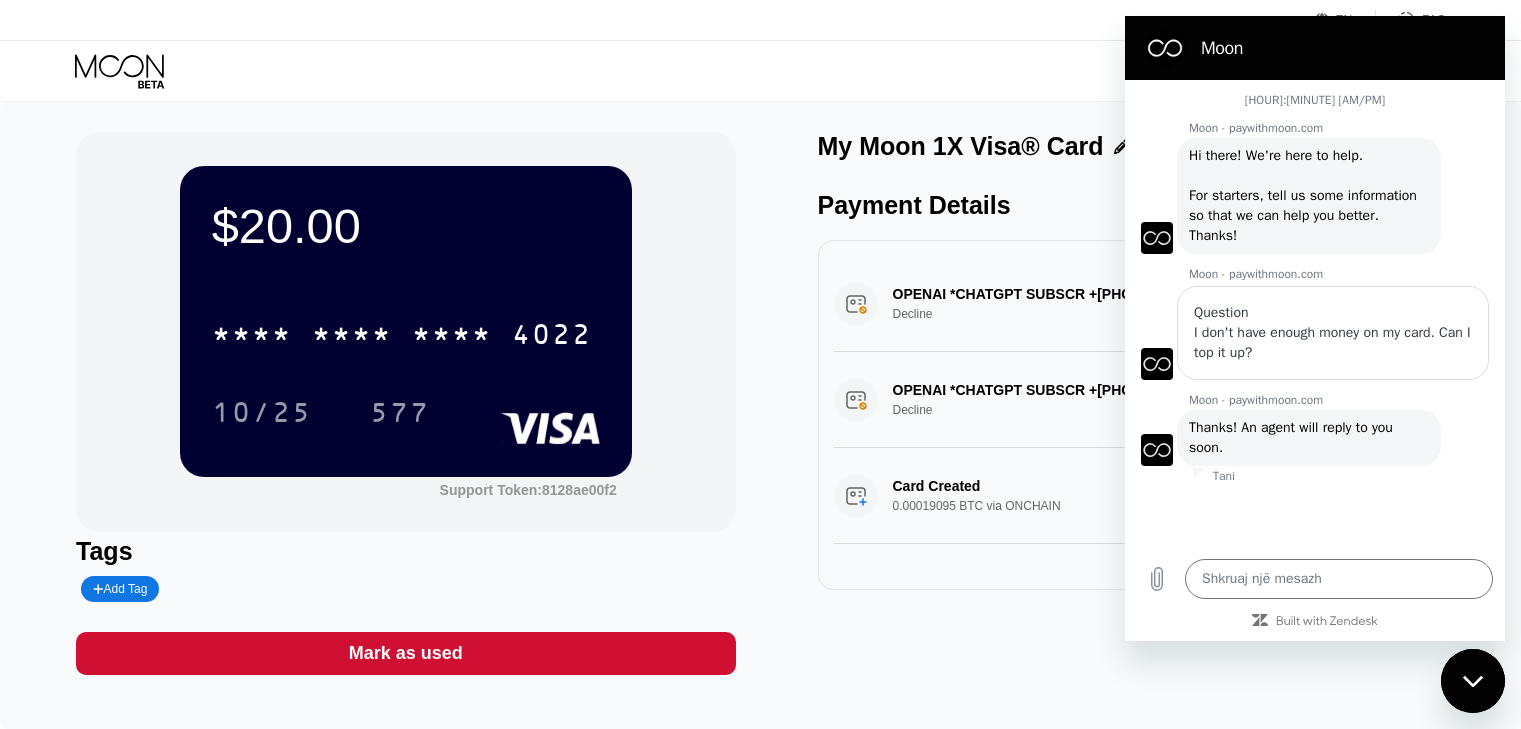 click on "OPENAI *CHATGPTSUBSCR   +[PHONE] IE Decline $22.23 [MONTH] [DAY], [YEAR] [HOUR]:[MINUTE] [AM/PM] OPENAI *CHATGPTSUBSCR   +[PHONE] IE Decline $22.23 [MONTH] [DAY], [YEAR] [HOUR]:[MINUTE] [AM/PM] Card Created 0.00019095 BTC via ONCHAIN $20.00 [MONTH] [DAY], [YEAR] [HOUR]:[MINUTE] [AM/PM]" at bounding box center [1147, 415] 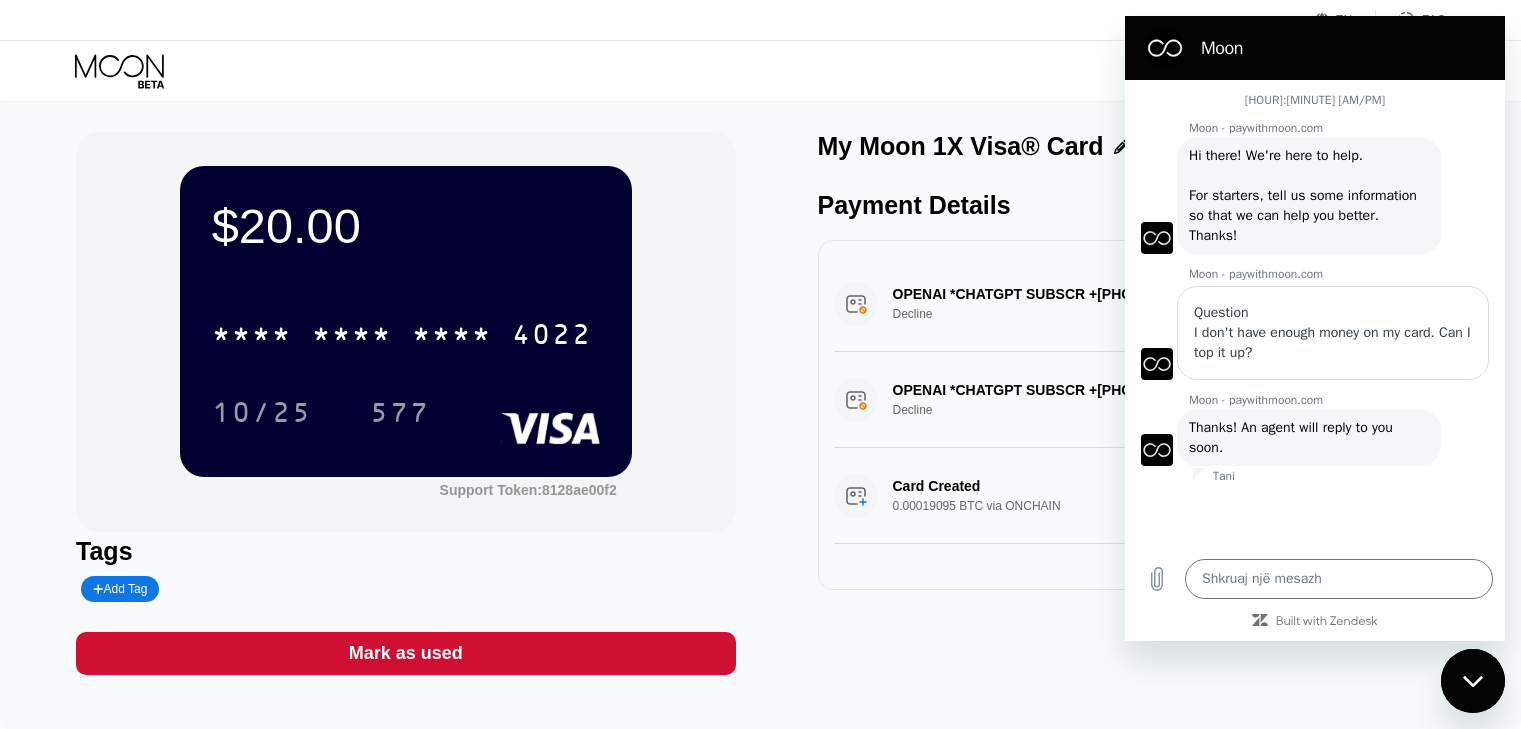click on "My Moon 1X Visa® Card Payment Details OPENAI *CHATGPTSUBSCR   +[PHONE] IE Decline $22.23 [MONTH] [DAY], [YEAR] [HOUR]:[MINUTE] [AM/PM] OPENAI *CHATGPTSUBSCR   +[PHONE] IE Decline $22.23 [MONTH] [DAY], [YEAR] [HOUR]:[MINUTE] [AM/PM] Card Created 0.00019095 BTC via ONCHAIN $20.00 [MONTH] [DAY], [YEAR] [HOUR]:[MINUTE] [AM/PM]" at bounding box center (1147, 403) 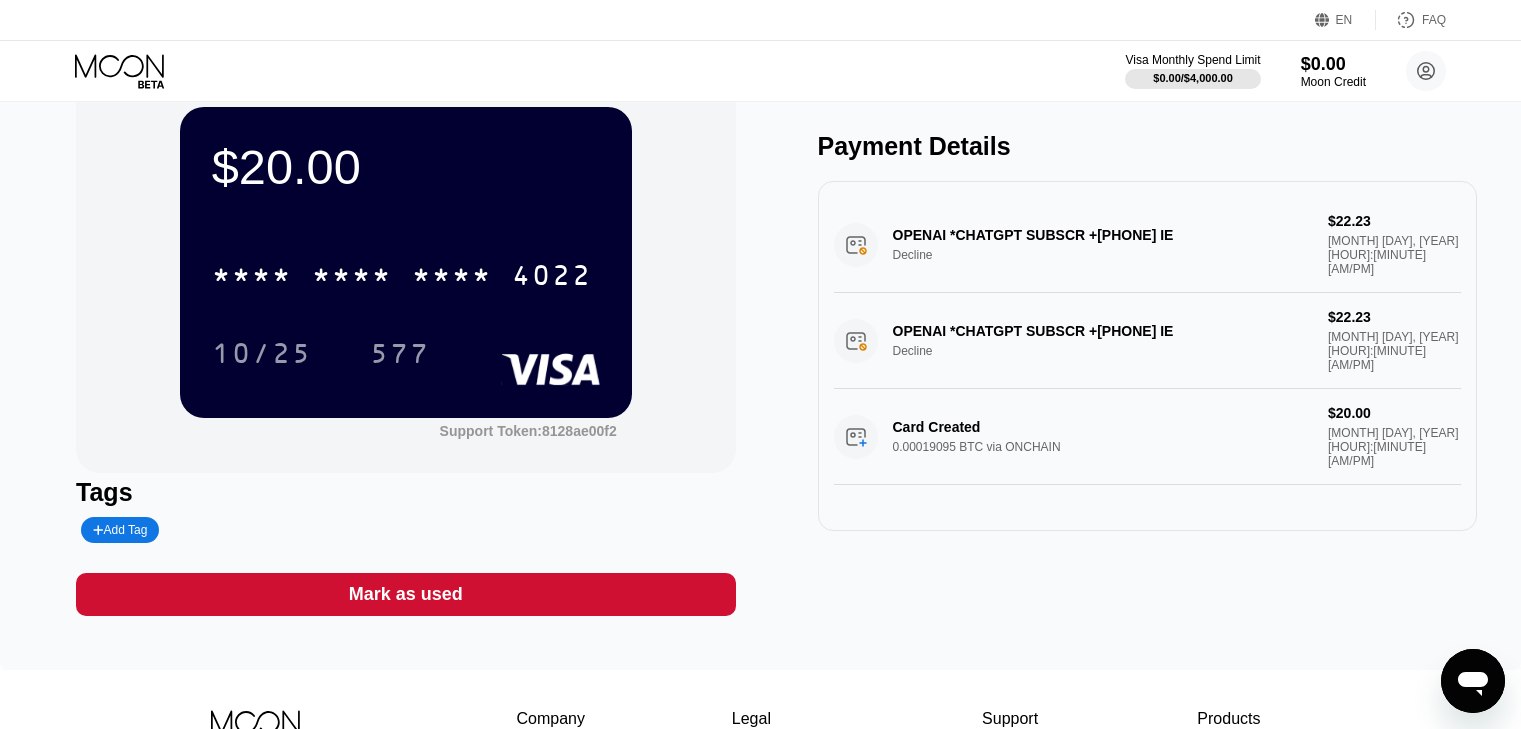 scroll, scrollTop: 12, scrollLeft: 0, axis: vertical 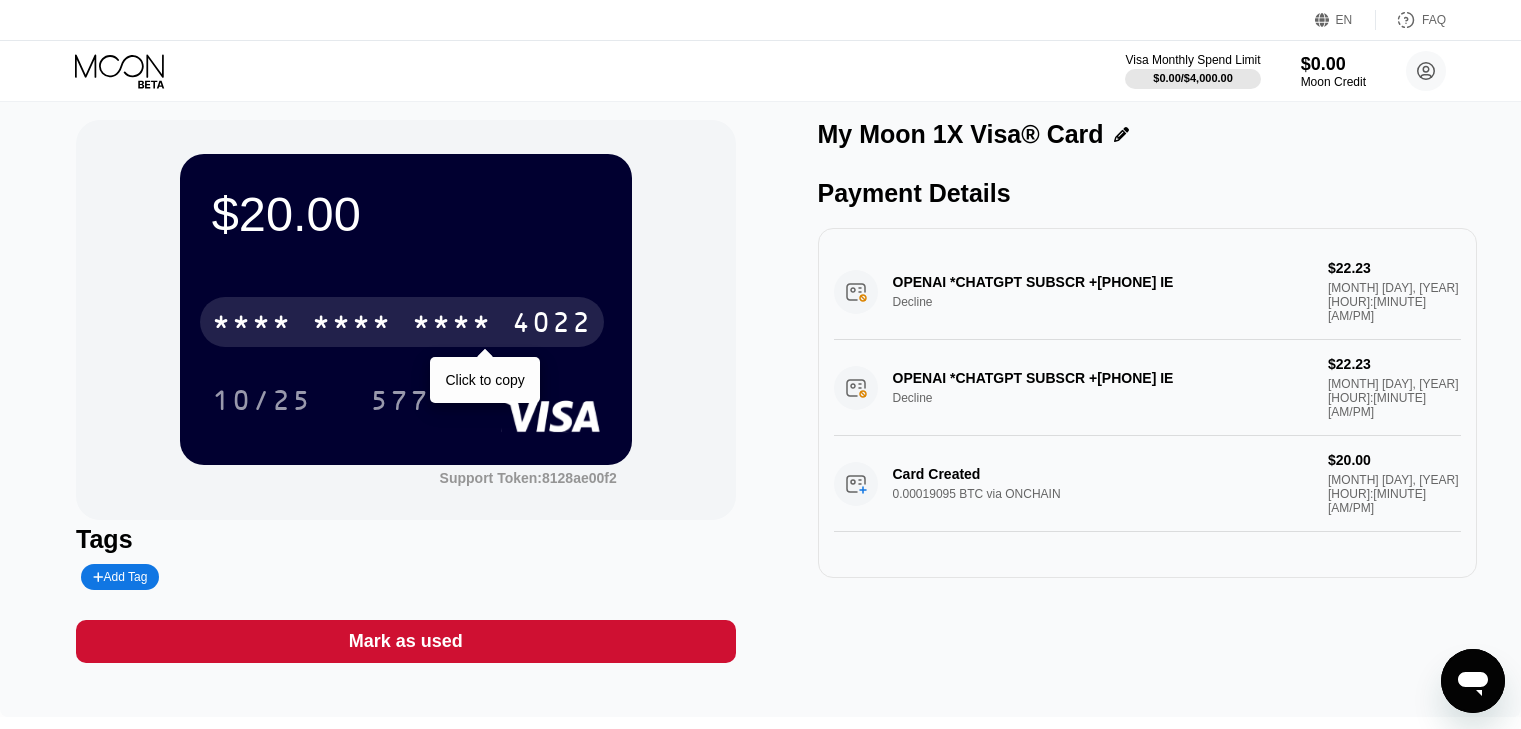 click on "4022" at bounding box center (552, 325) 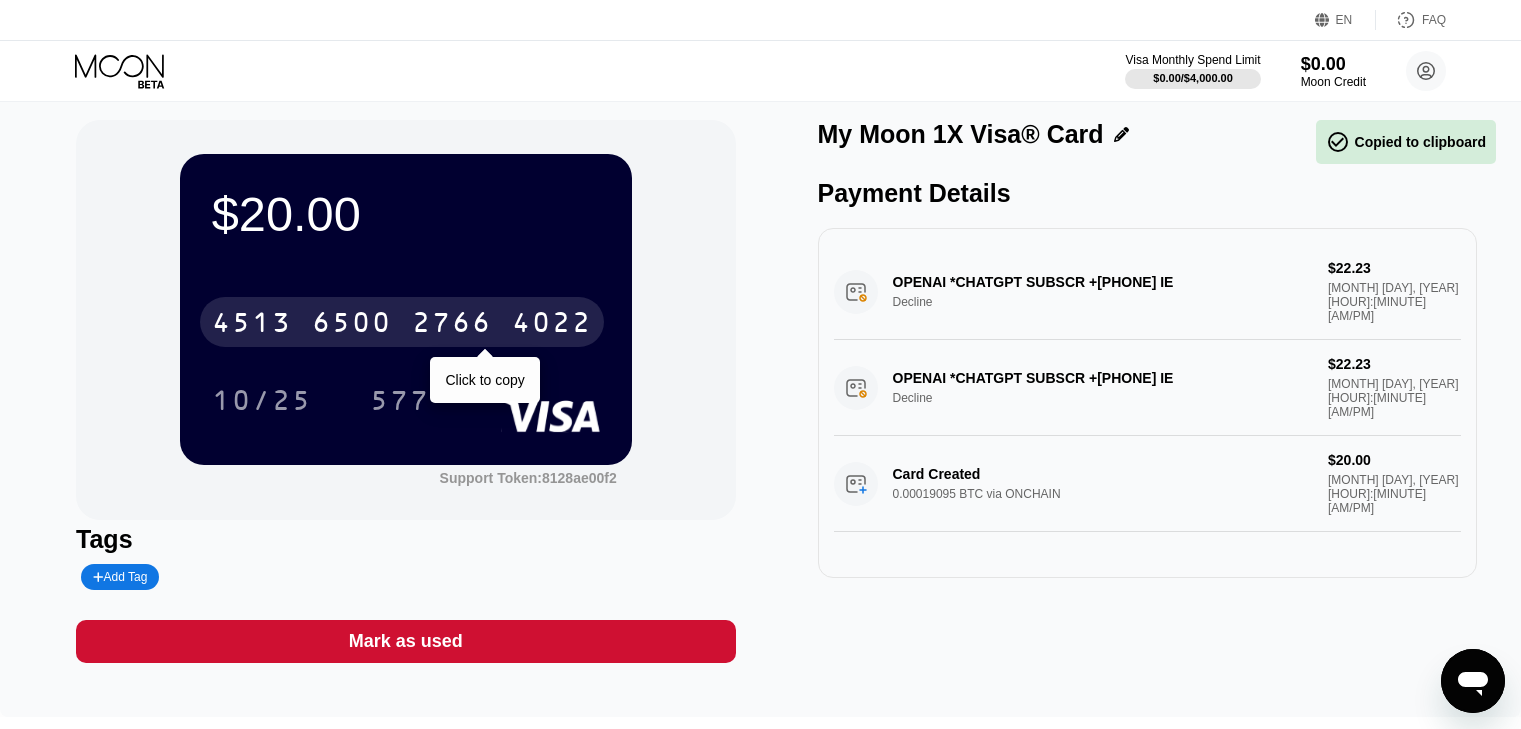 click on "[CARD_NUMBER]" at bounding box center (402, 322) 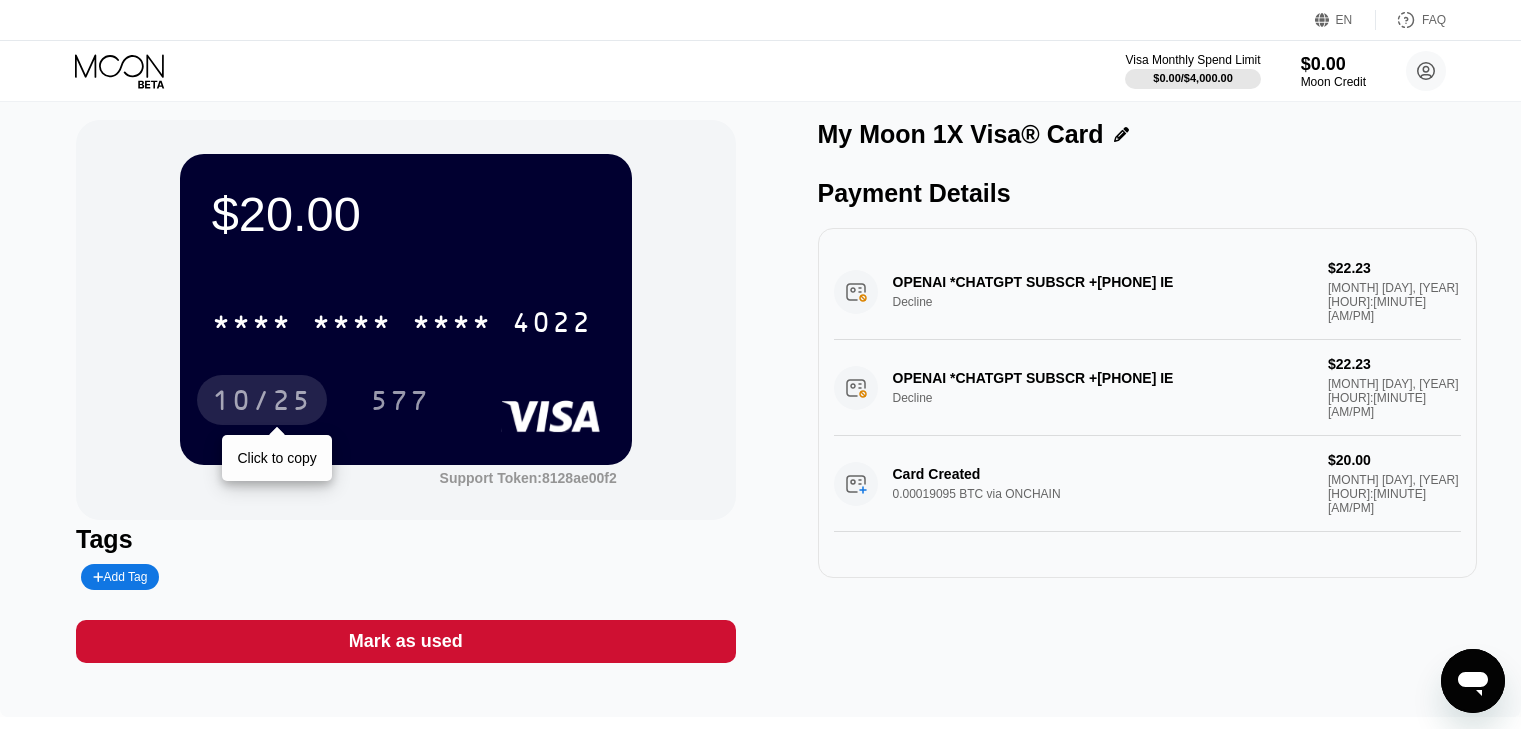 click on "10/25" at bounding box center (262, 403) 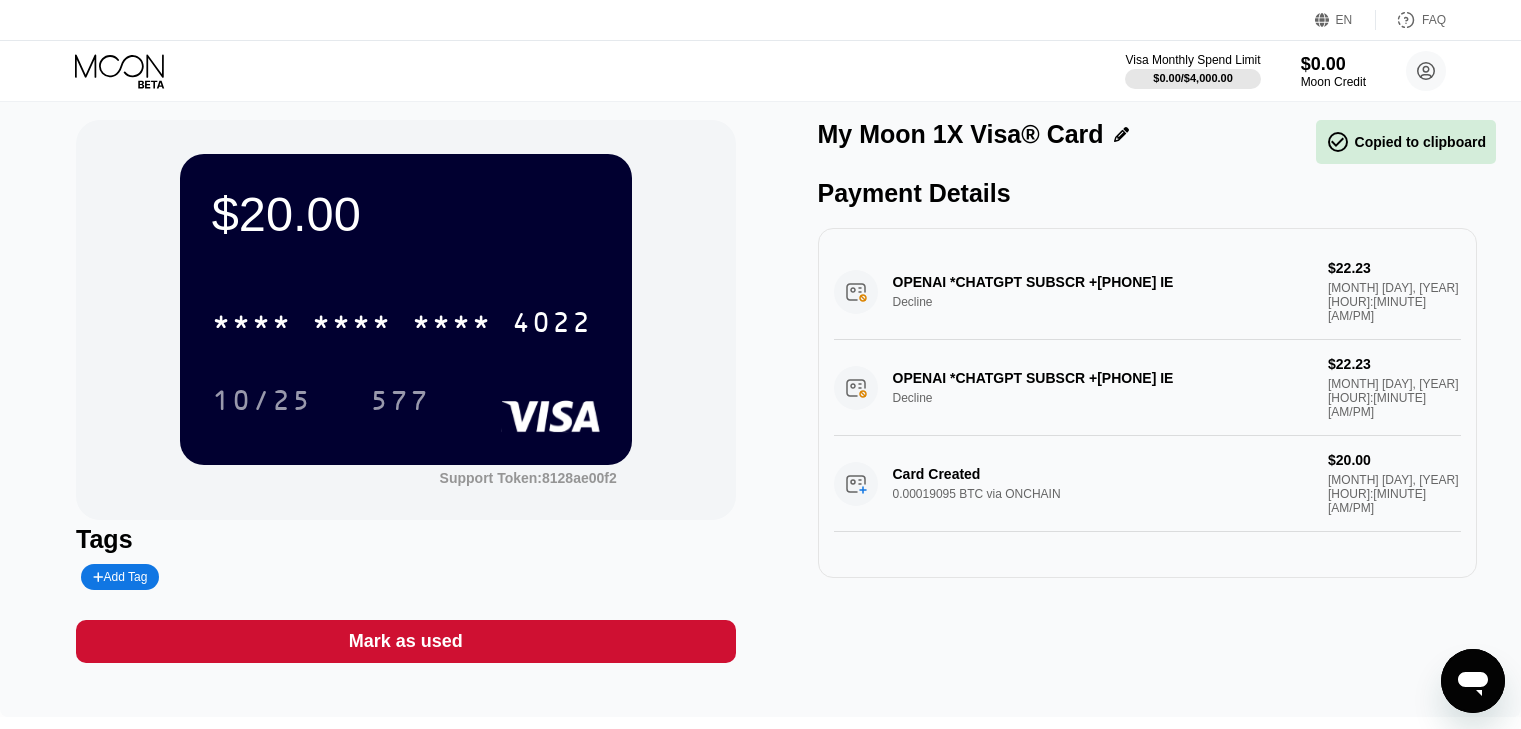 type on "x" 